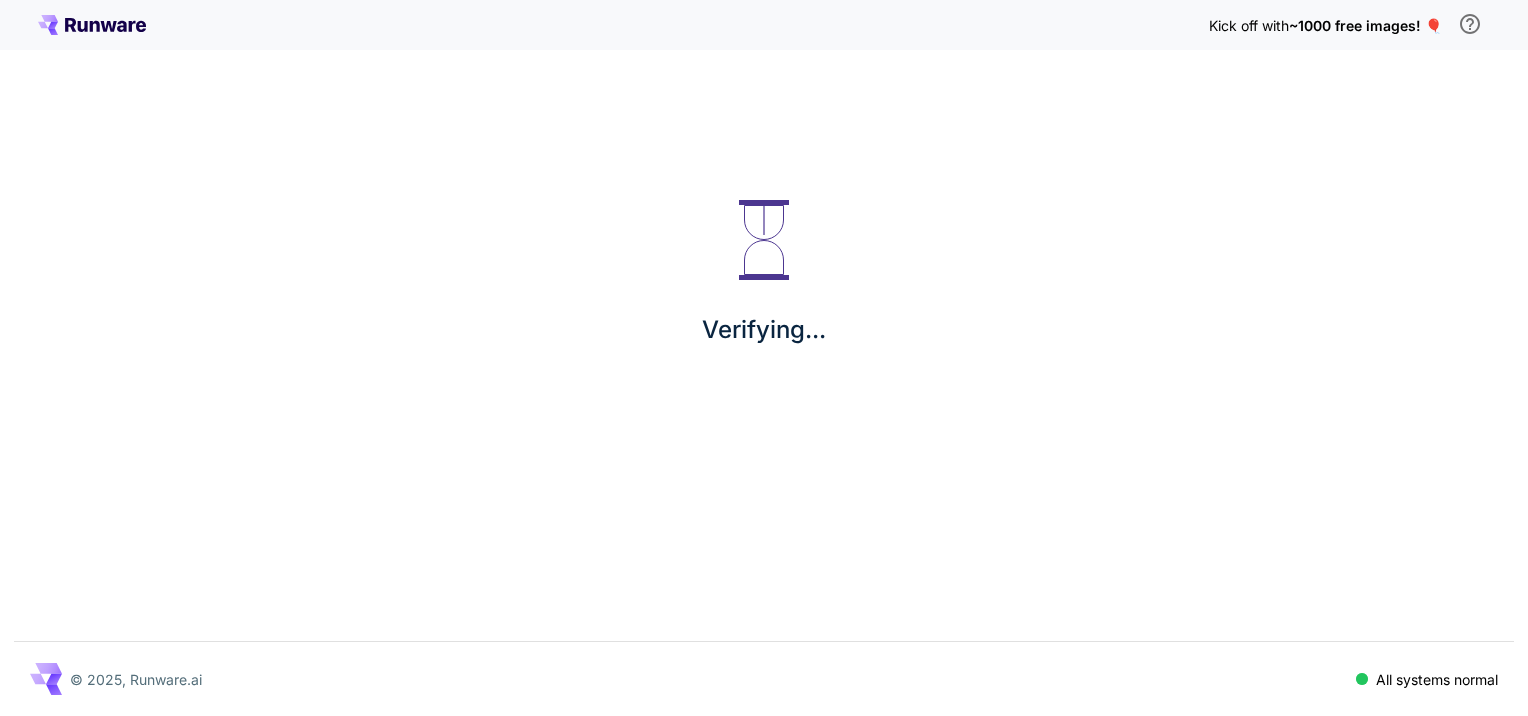 scroll, scrollTop: 0, scrollLeft: 0, axis: both 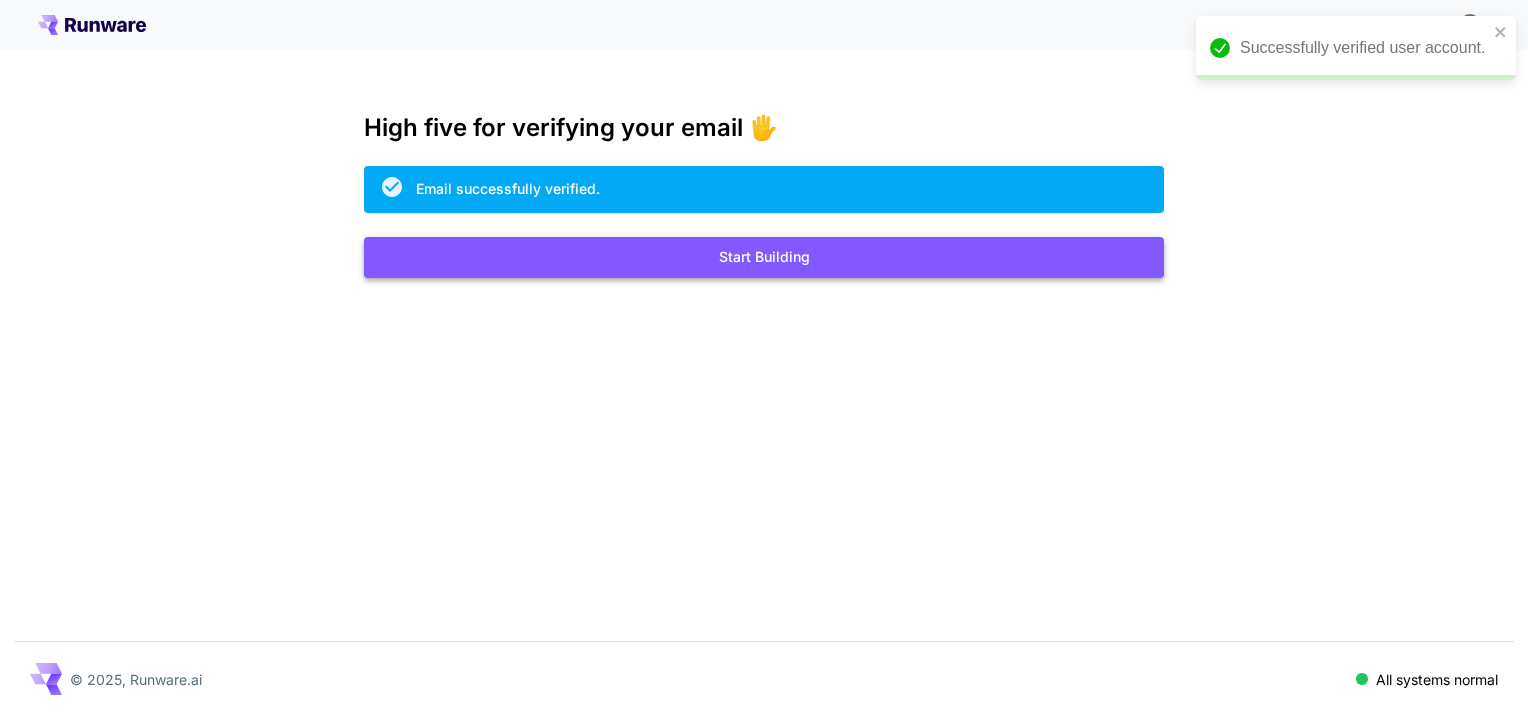 click on "Start Building" at bounding box center (764, 257) 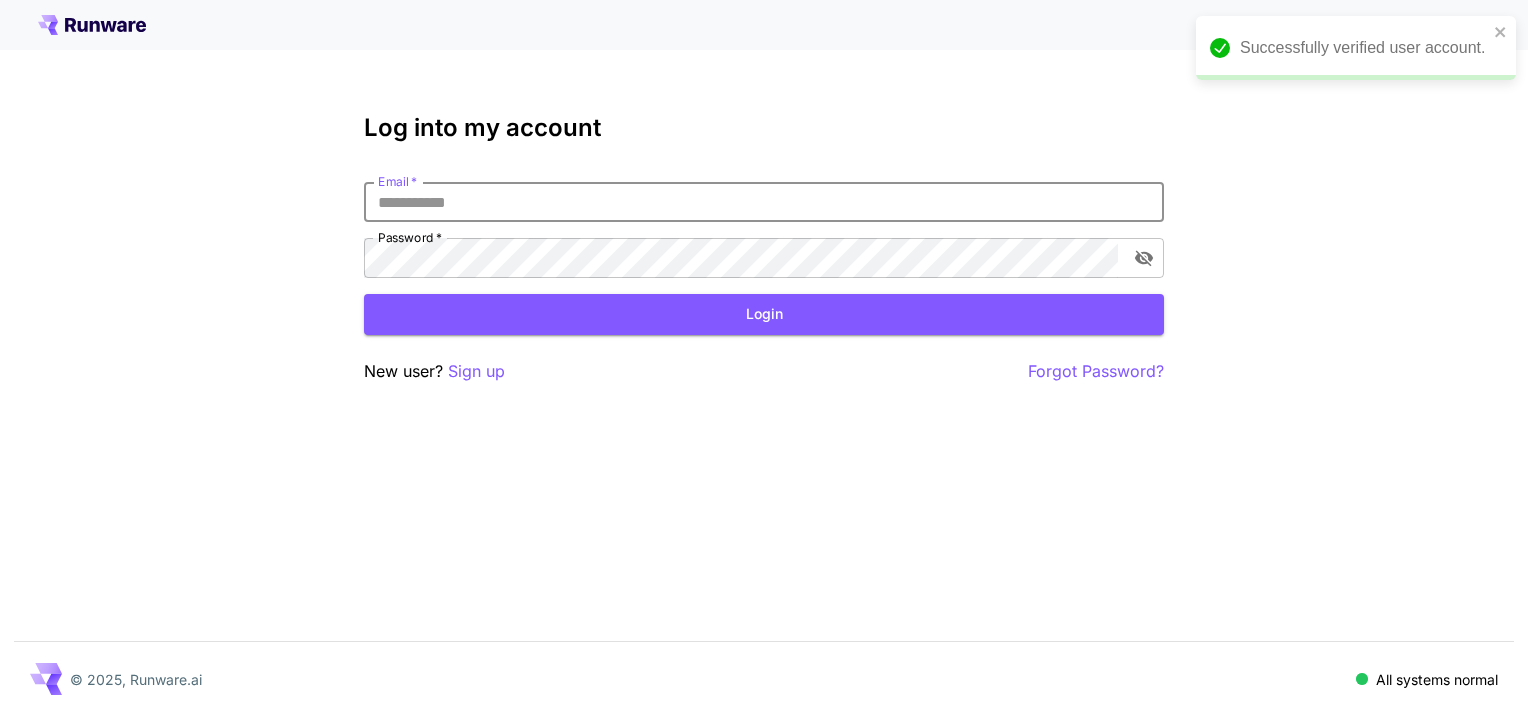 click on "Email   *" at bounding box center [764, 202] 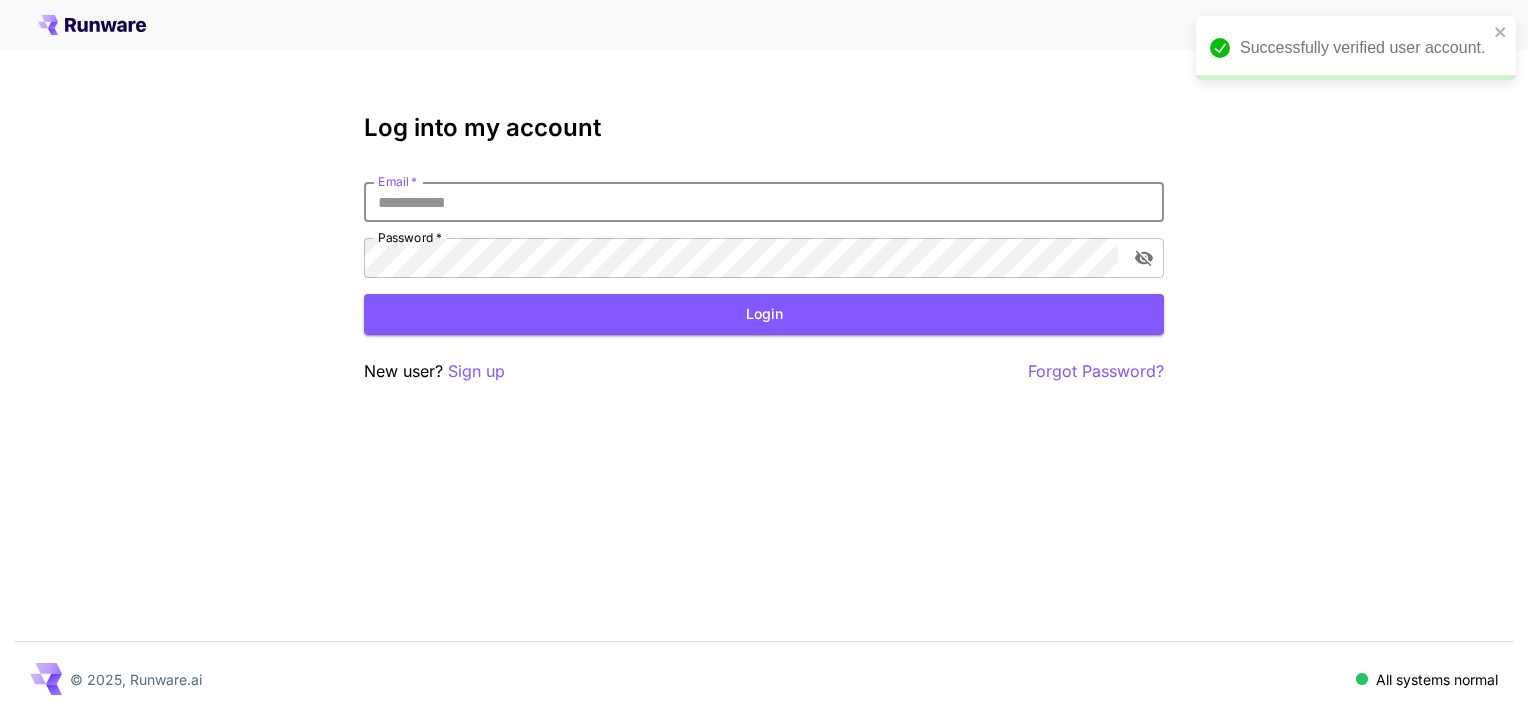 click on "Email   *" at bounding box center (764, 202) 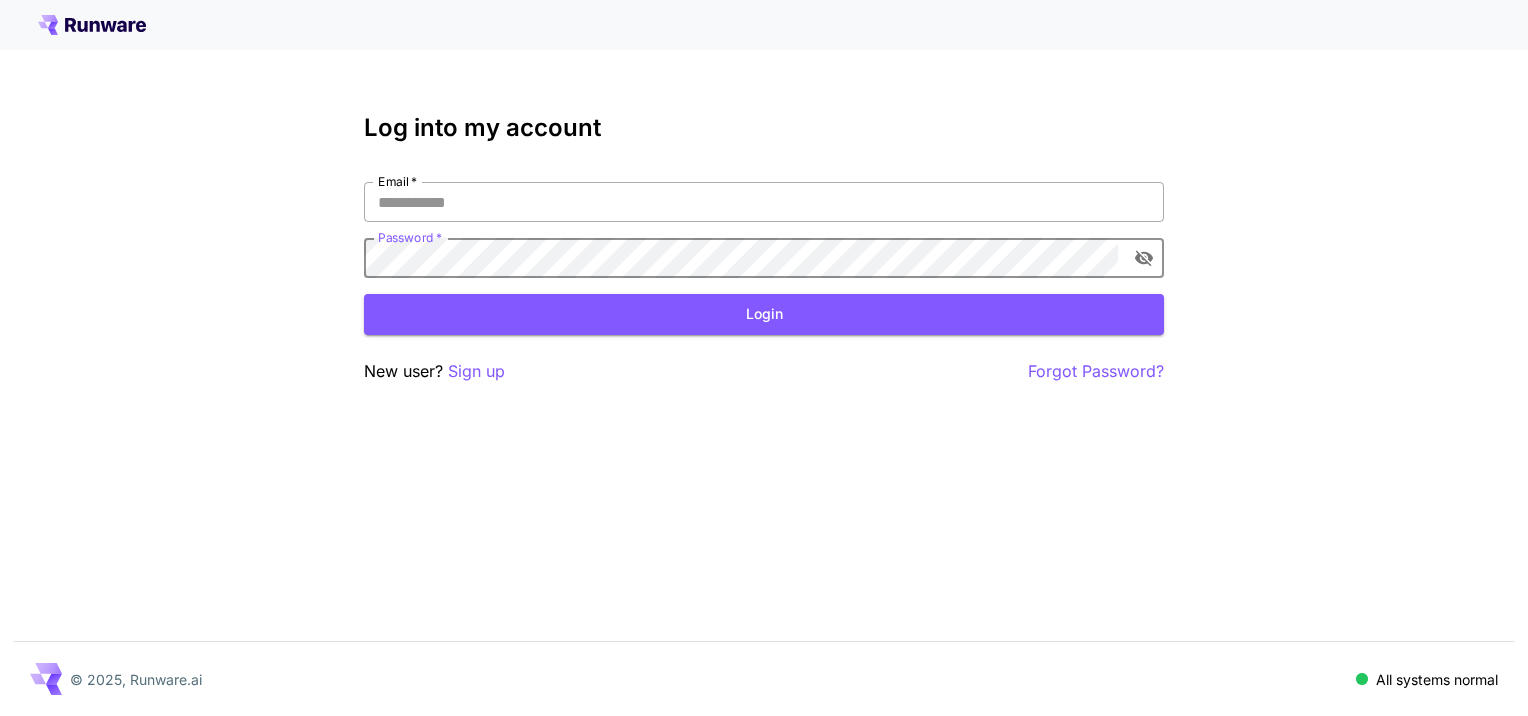 click on "Email   *" at bounding box center (764, 202) 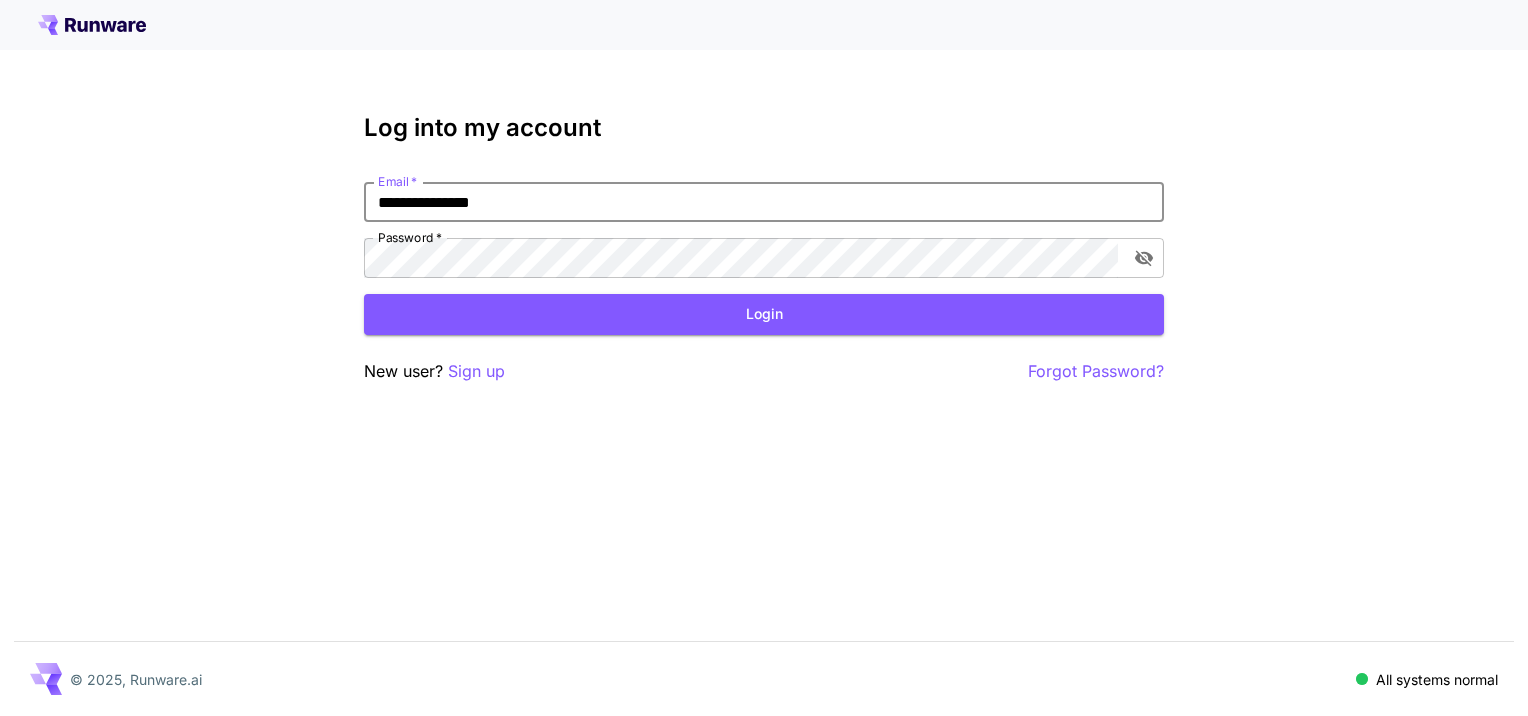 type on "**********" 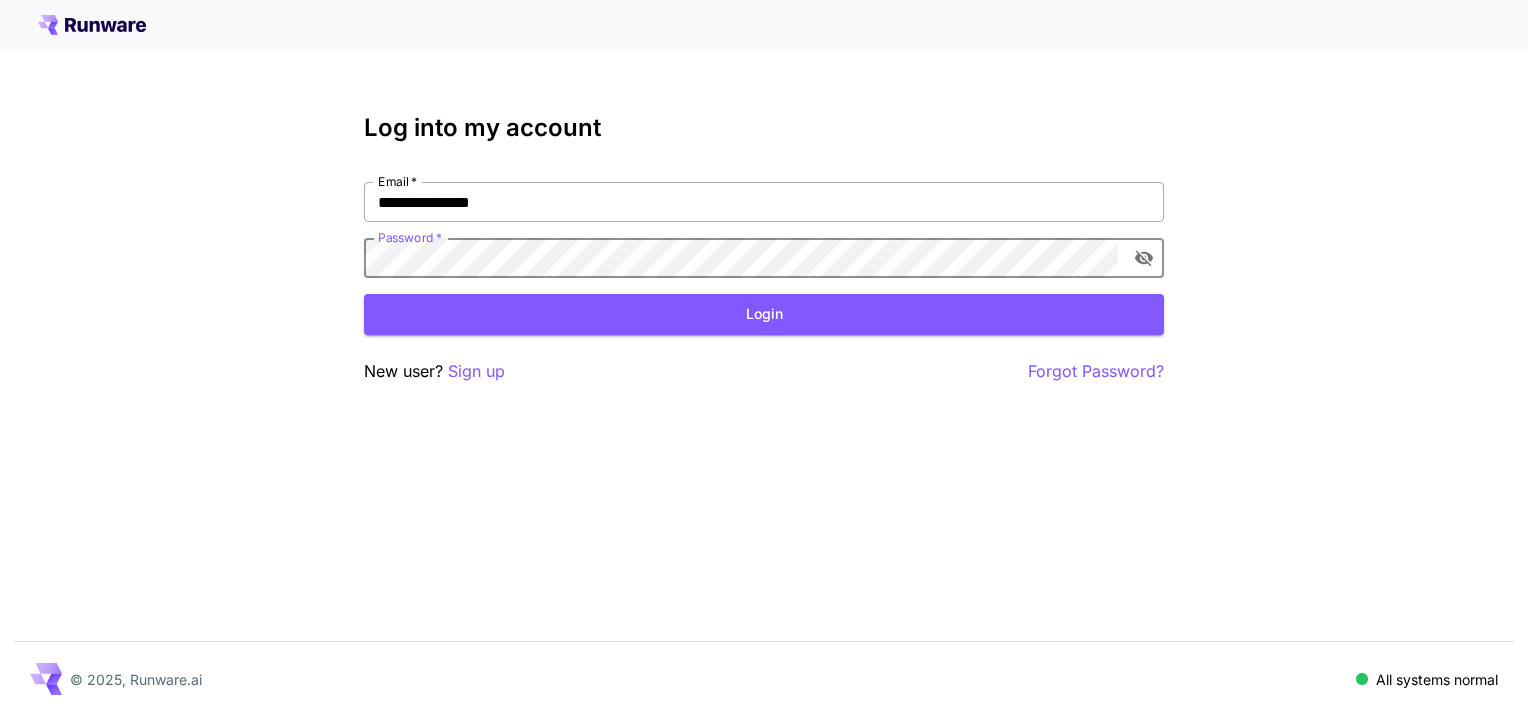 click on "Login" at bounding box center [764, 314] 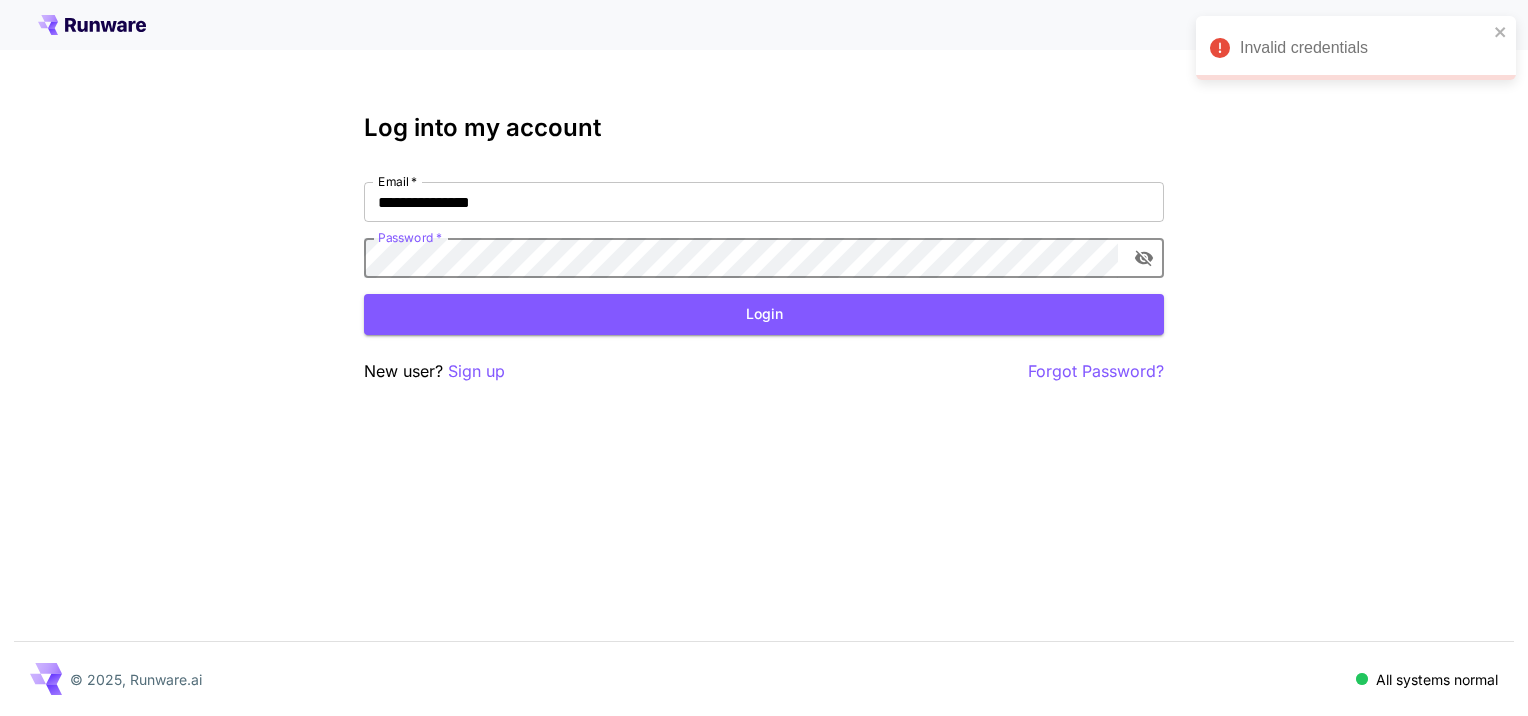 click on "**********" at bounding box center [764, 358] 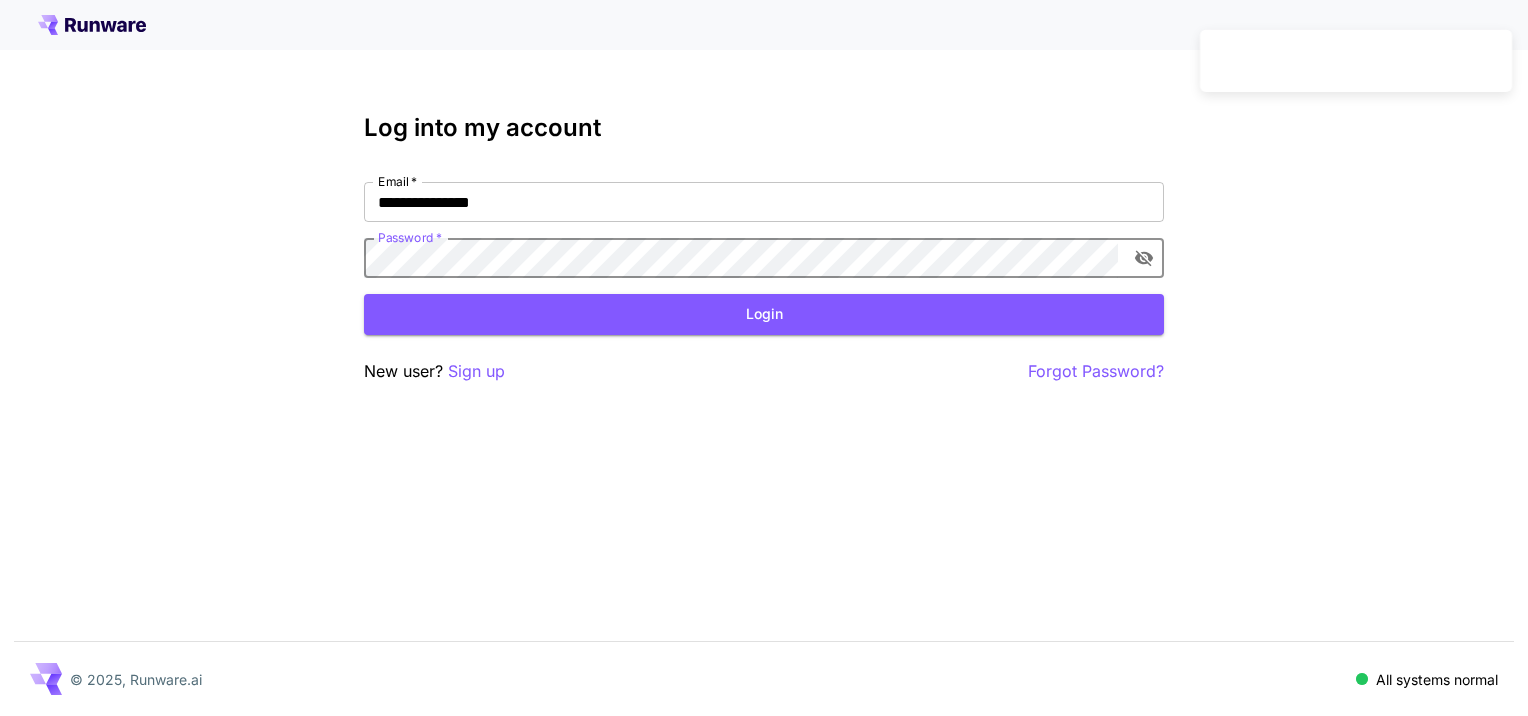 click on "Login" at bounding box center (764, 314) 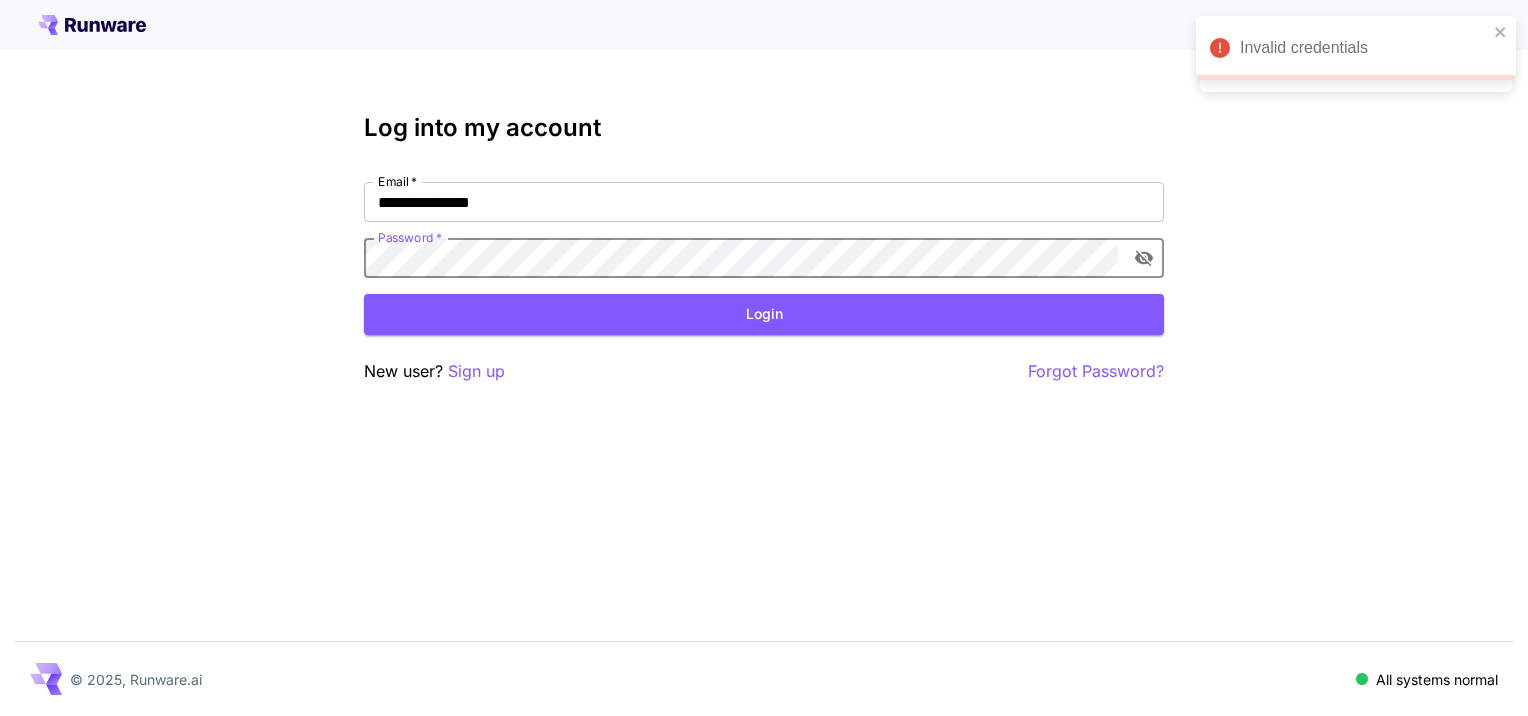 click on "**********" at bounding box center (764, 358) 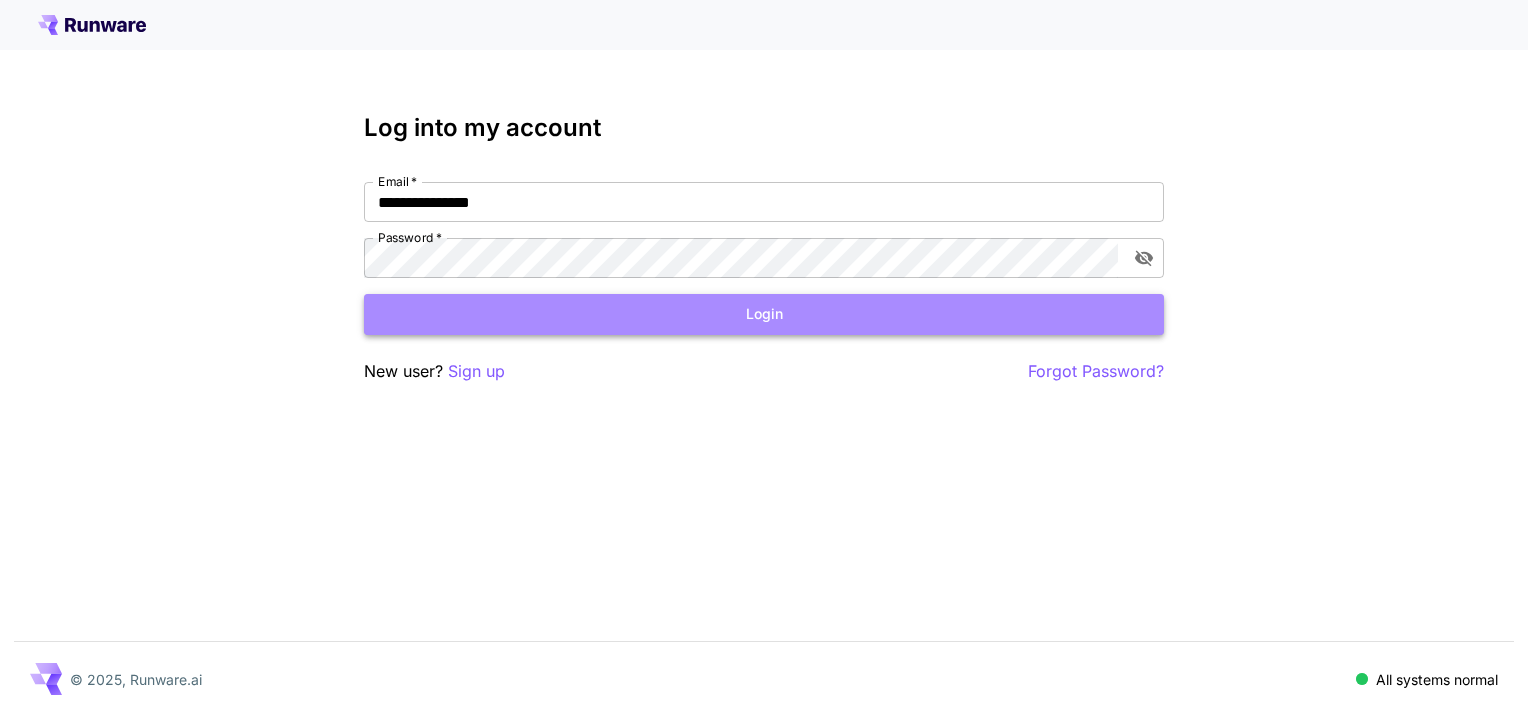 click on "Login" at bounding box center [764, 314] 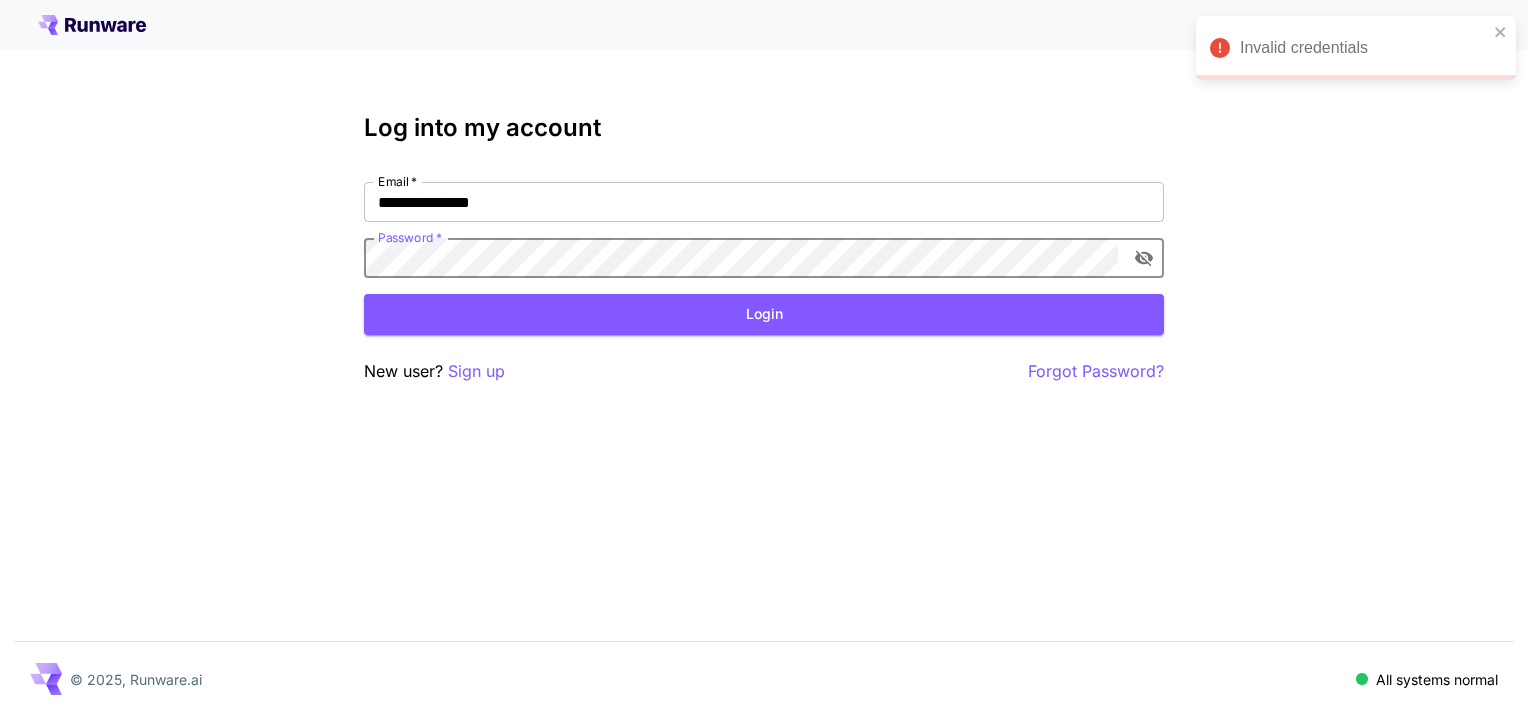 click on "**********" at bounding box center [764, 358] 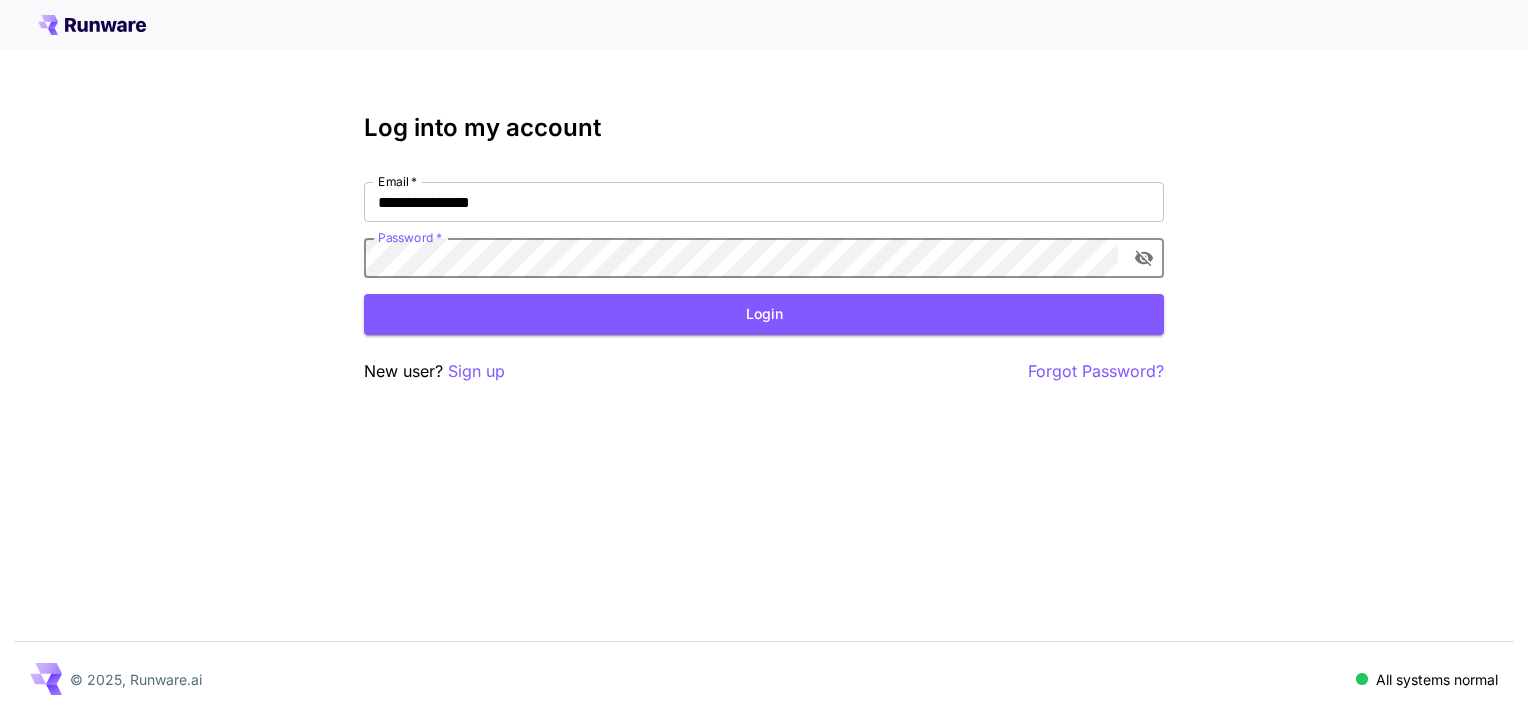 click at bounding box center (764, 25) 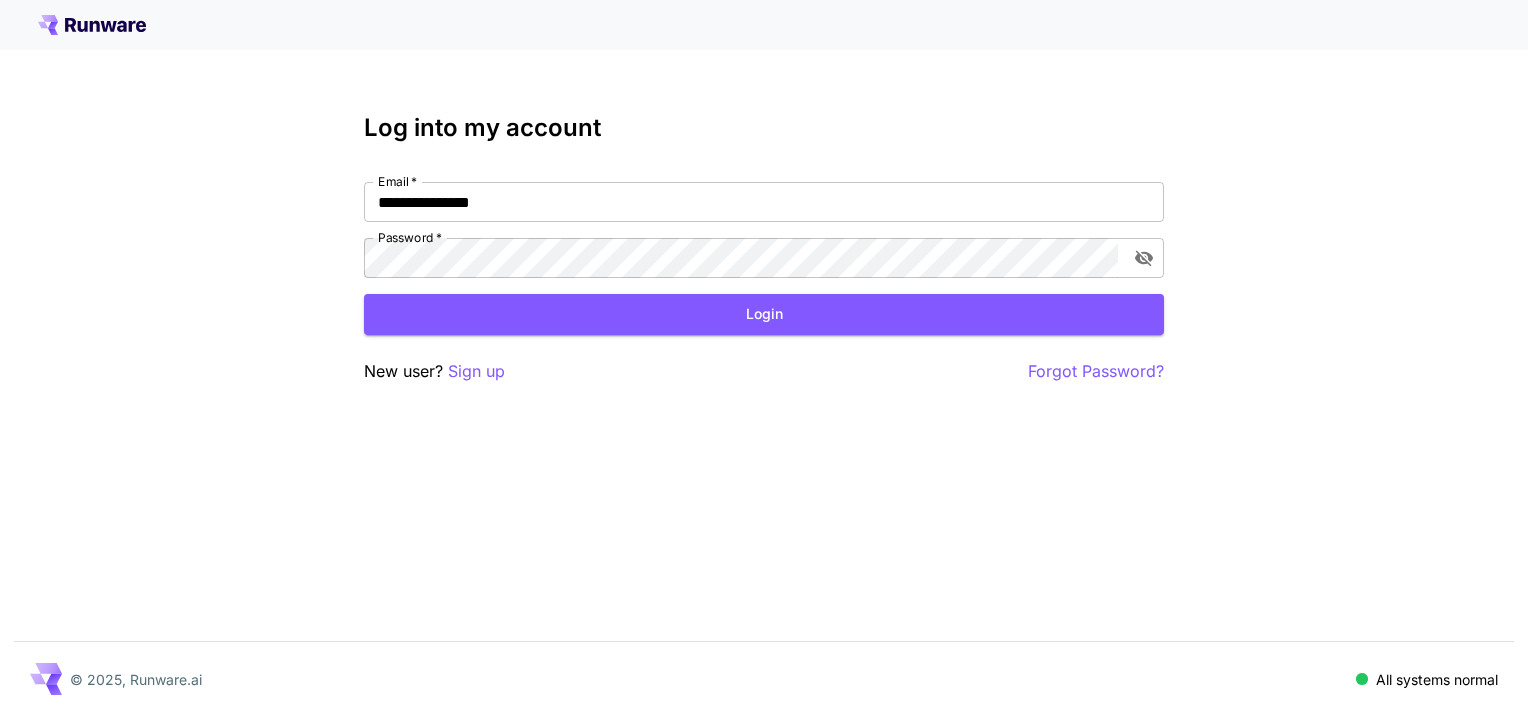click 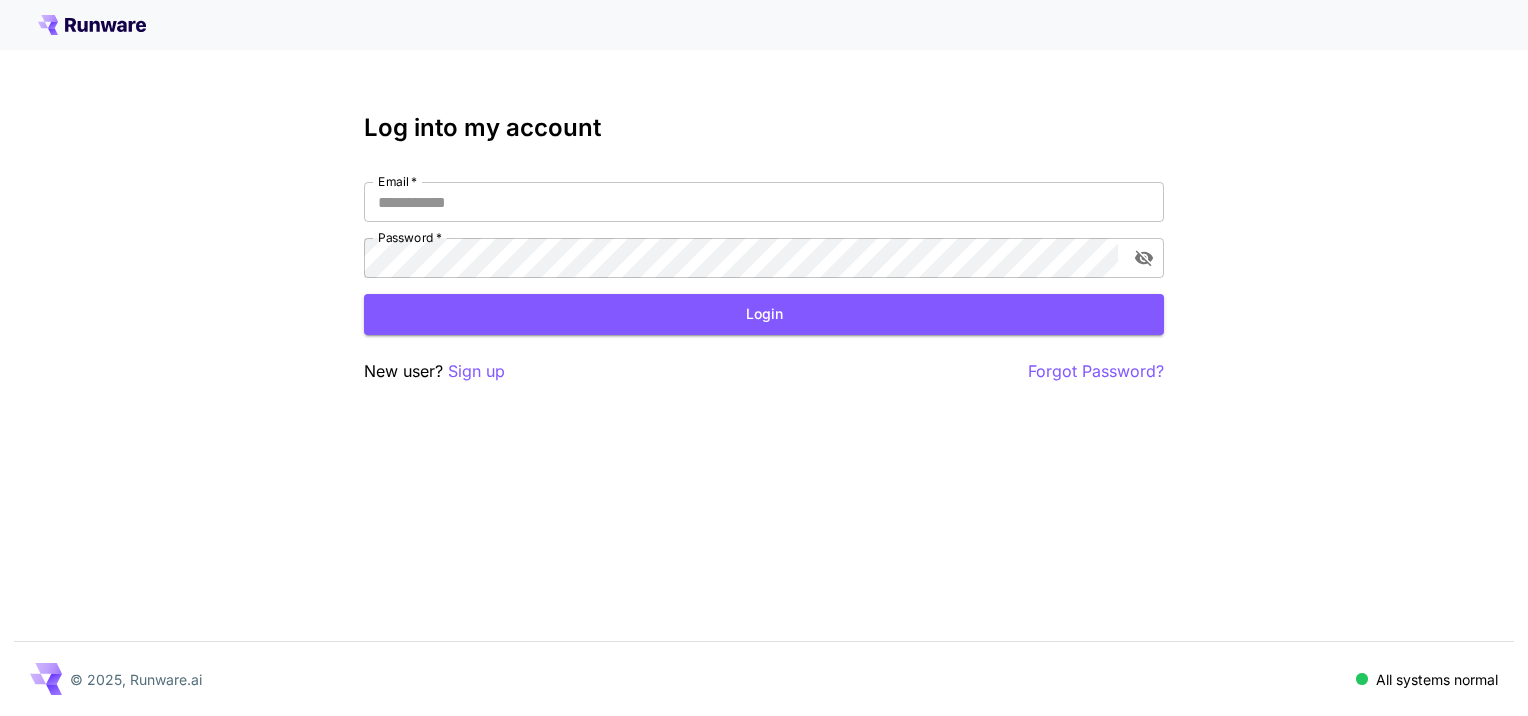 click 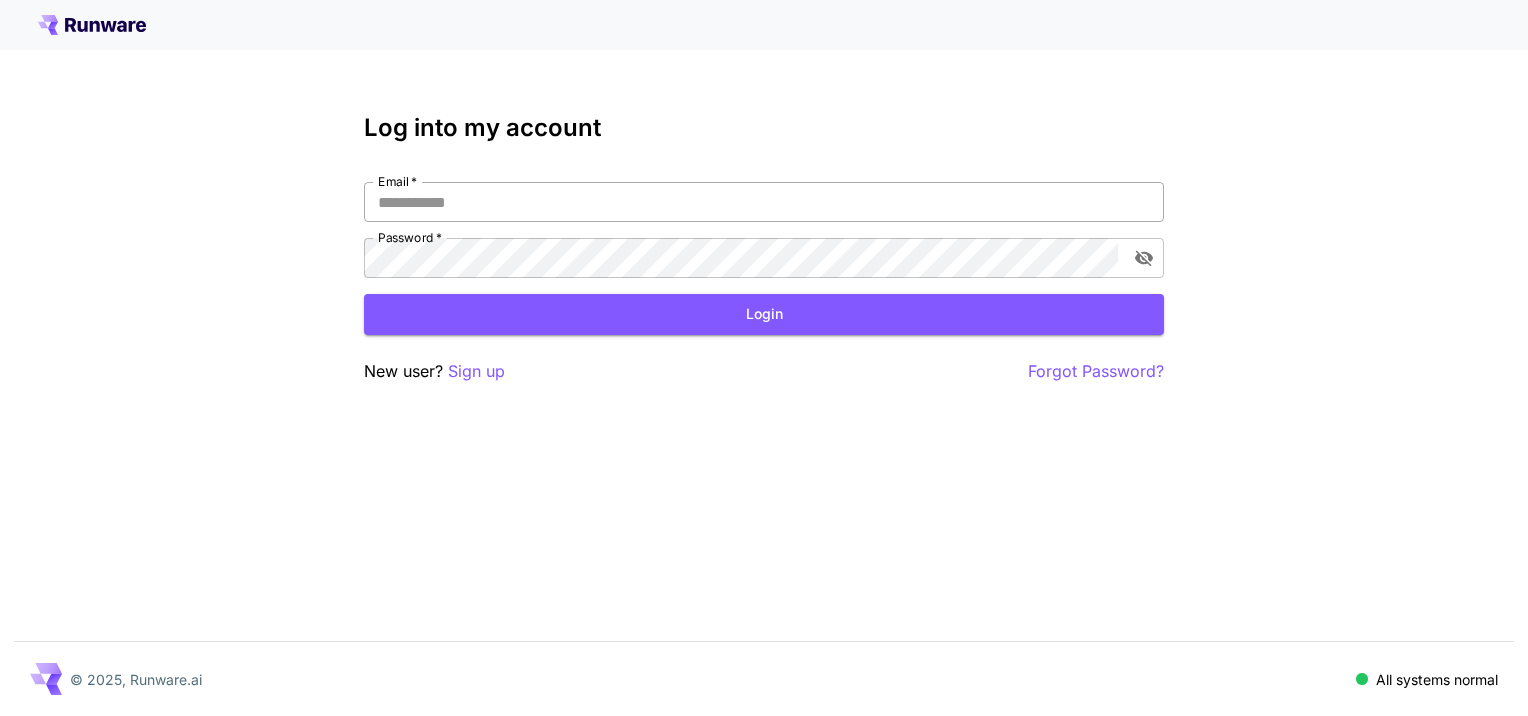 scroll, scrollTop: 0, scrollLeft: 0, axis: both 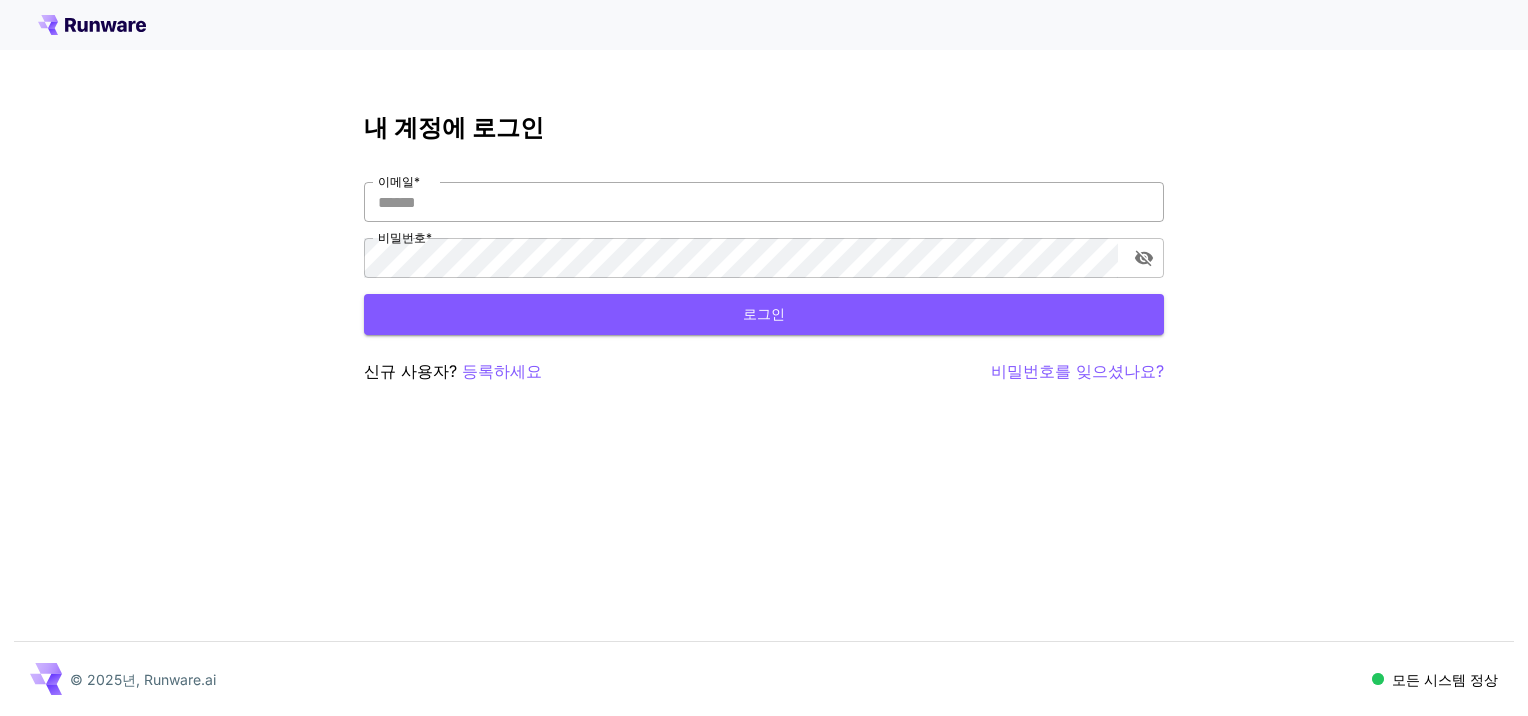 click on "이메일  *" at bounding box center [764, 202] 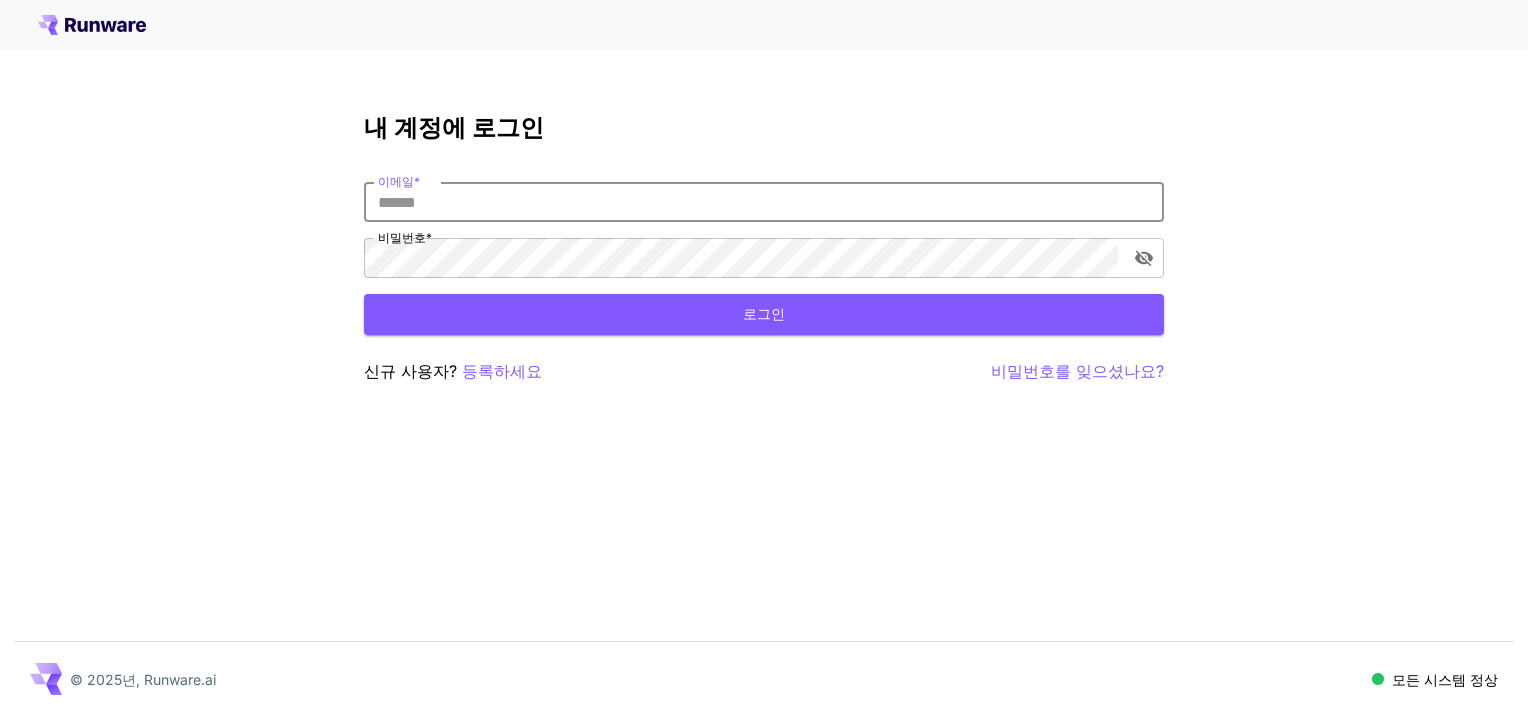 type on "**********" 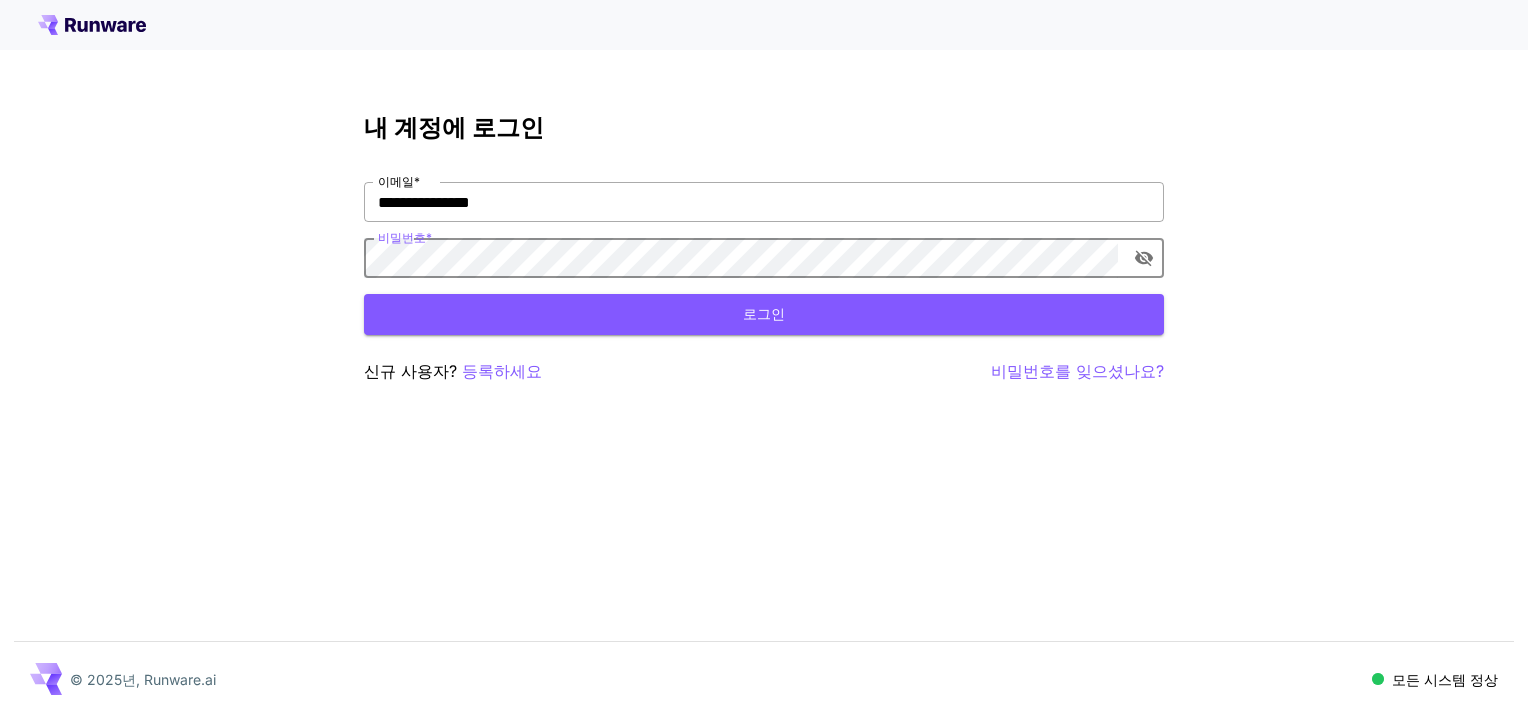 click on "로그인" at bounding box center (764, 314) 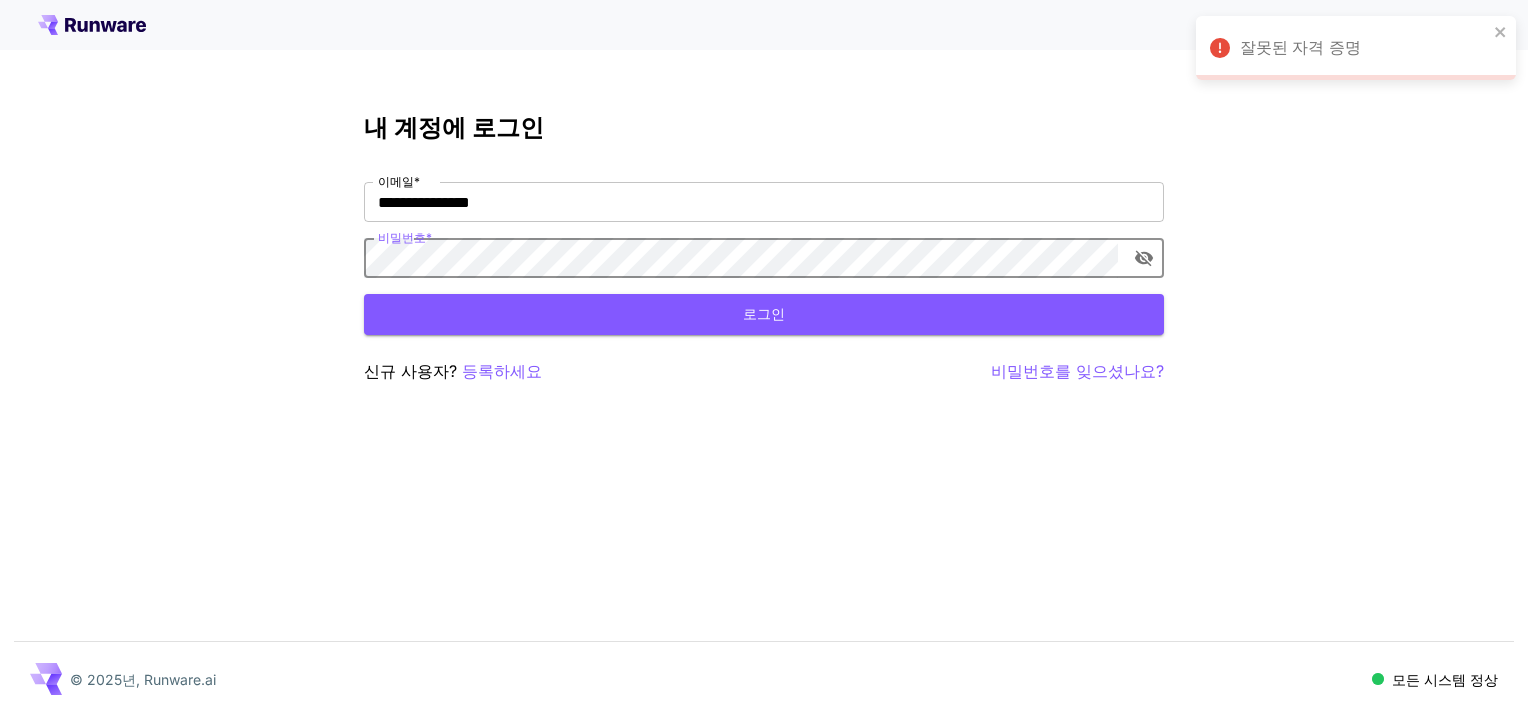 click on "등록하세요" at bounding box center (502, 371) 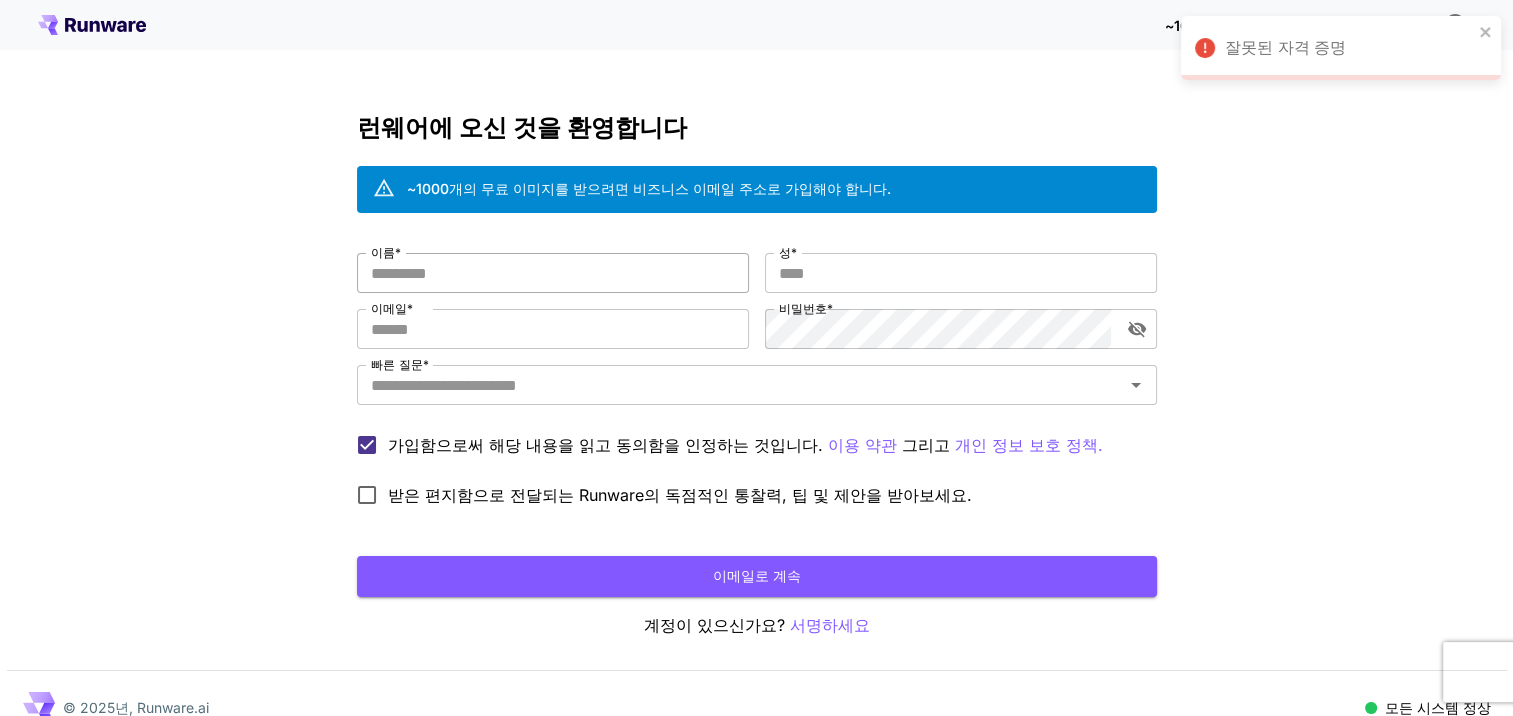 click on "이름  *" at bounding box center (553, 273) 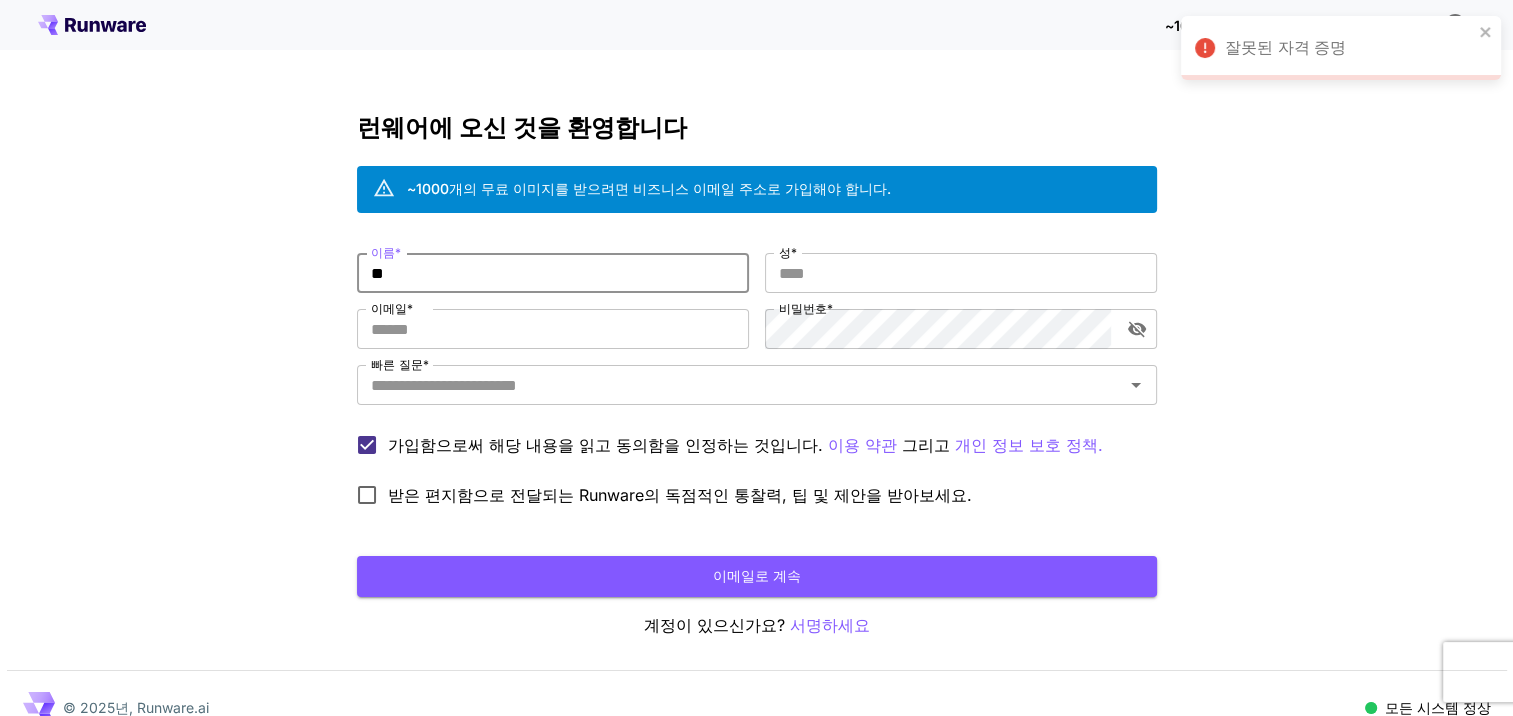 type on "*" 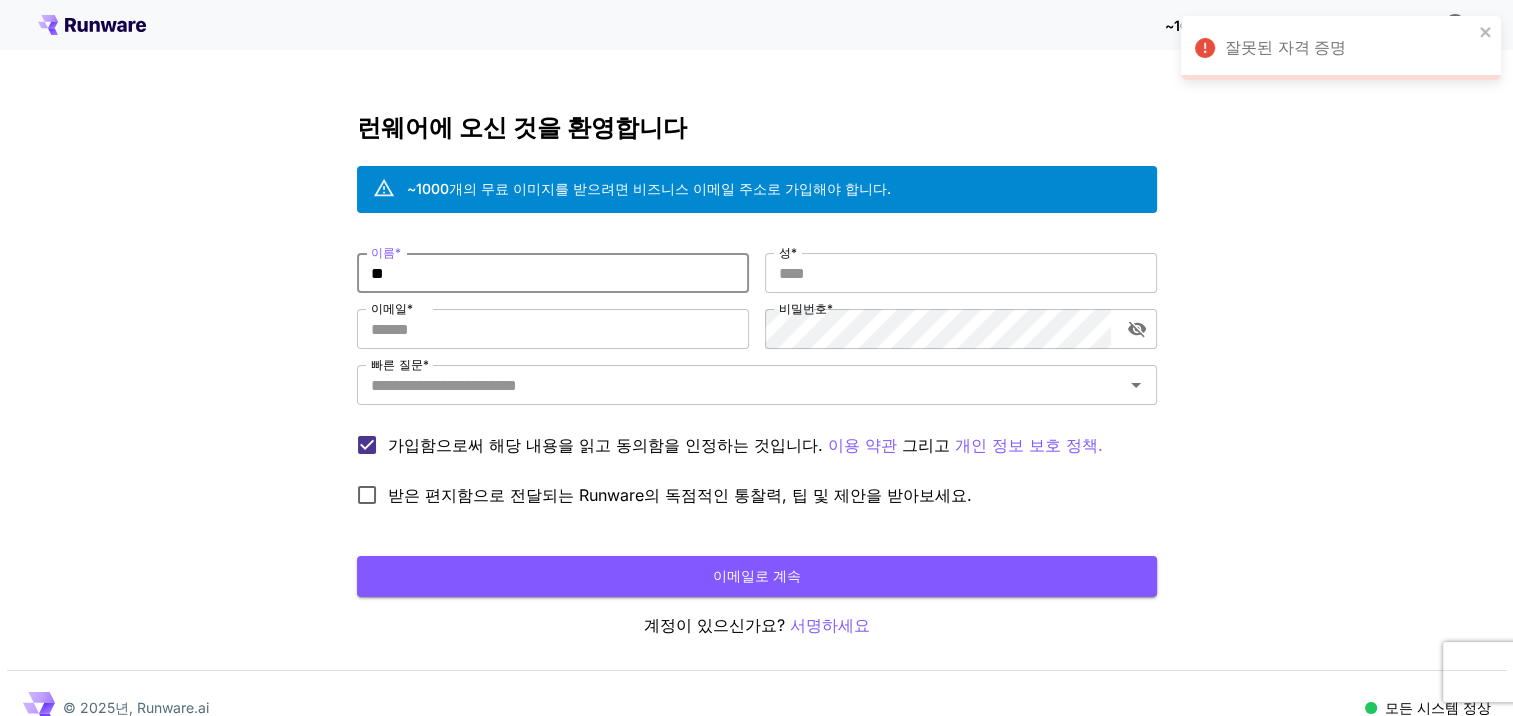 type on "**" 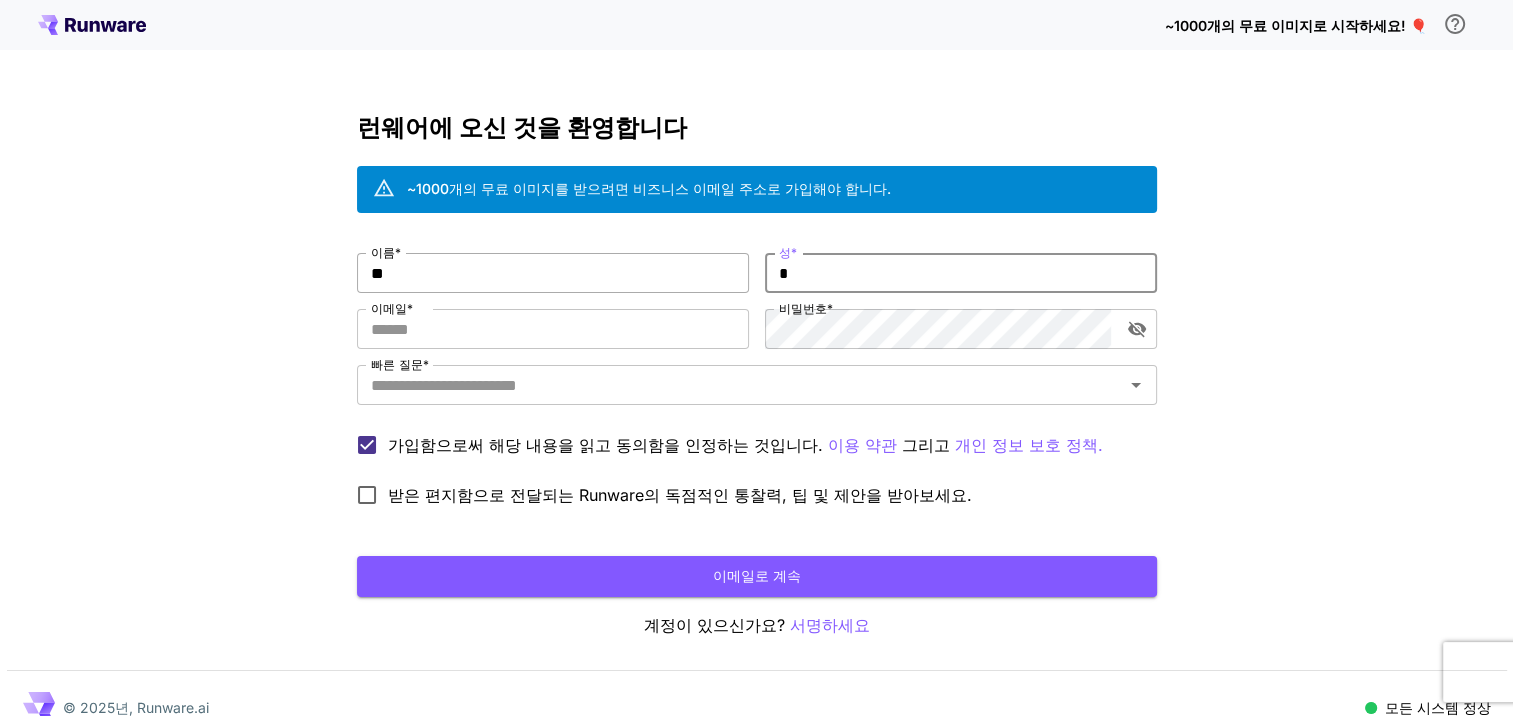 type on "*" 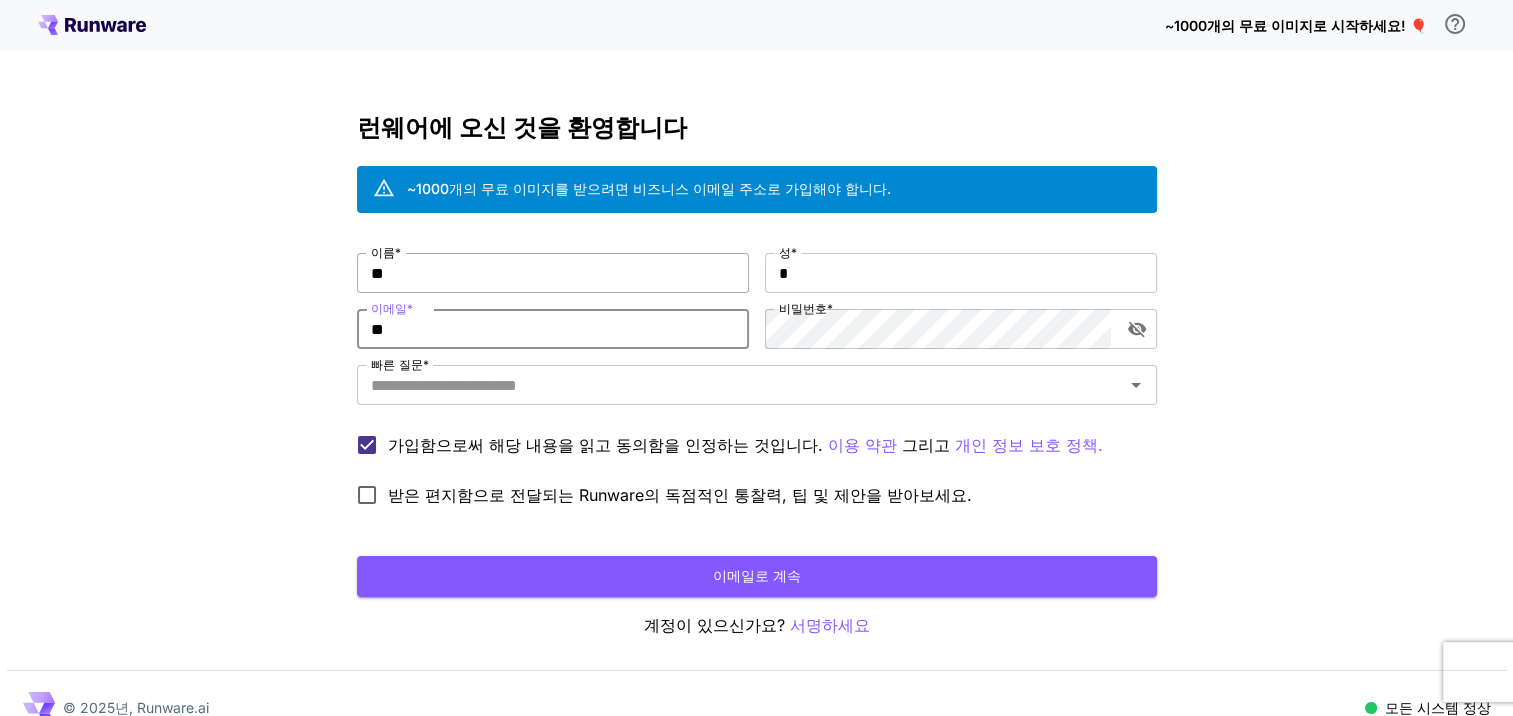 type on "*" 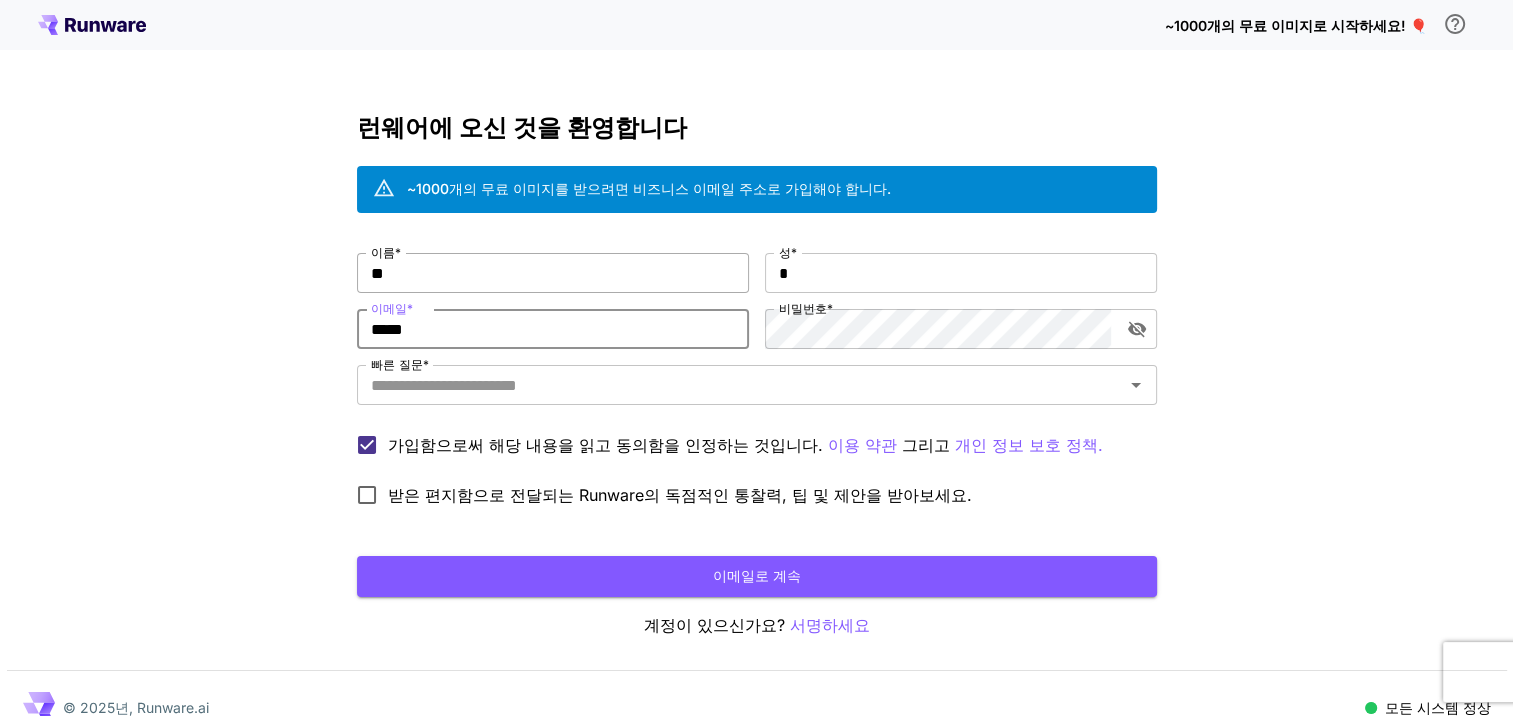 type on "**********" 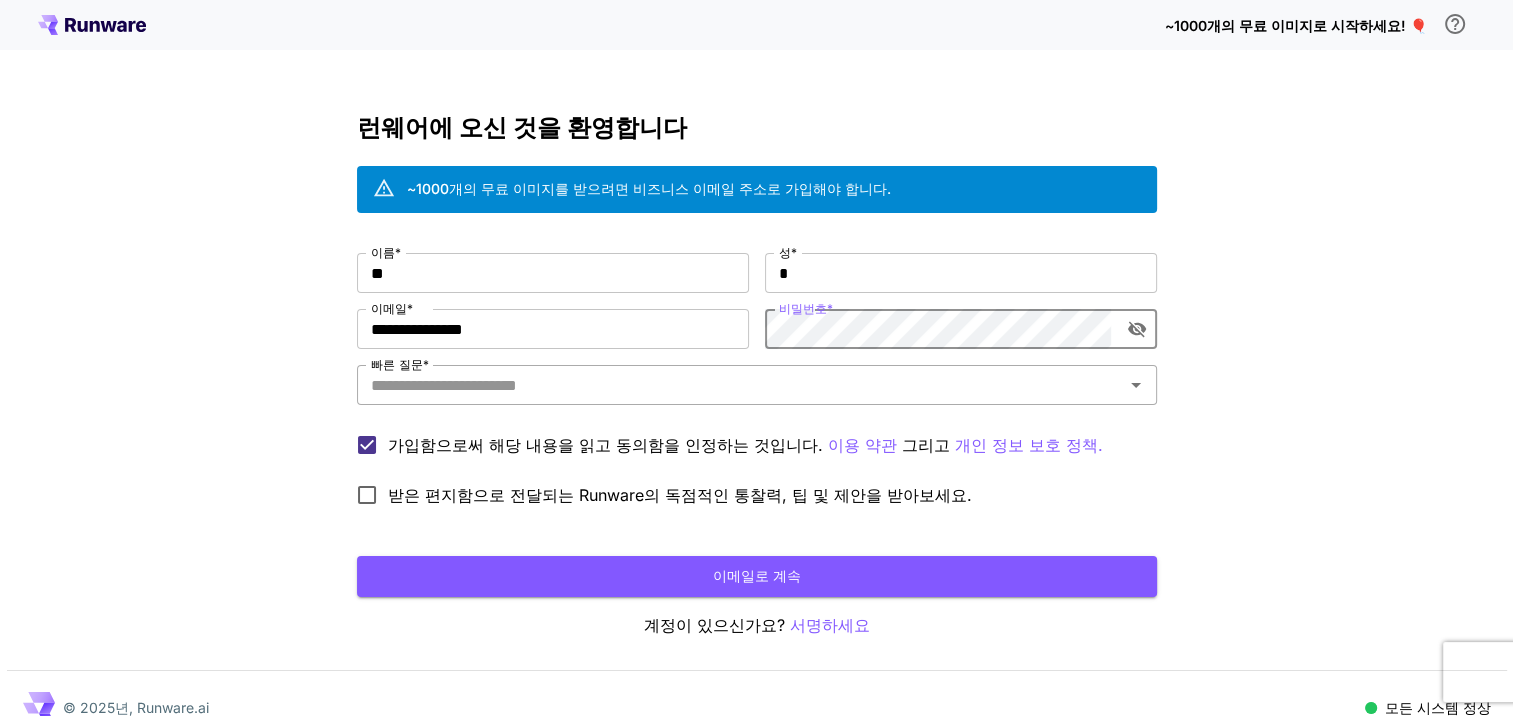 click on "빠른 질문  *" at bounding box center (740, 385) 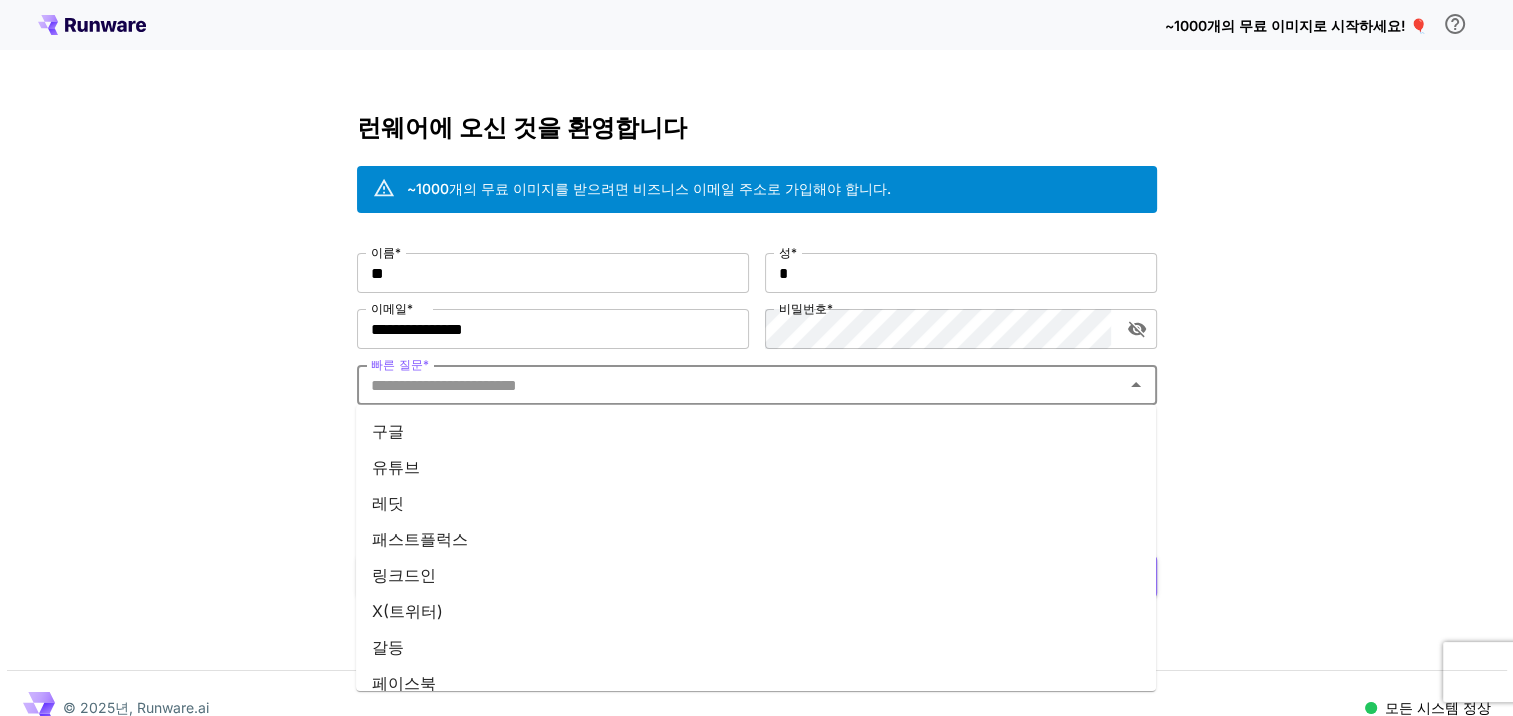 click on "유튜브" at bounding box center [756, 467] 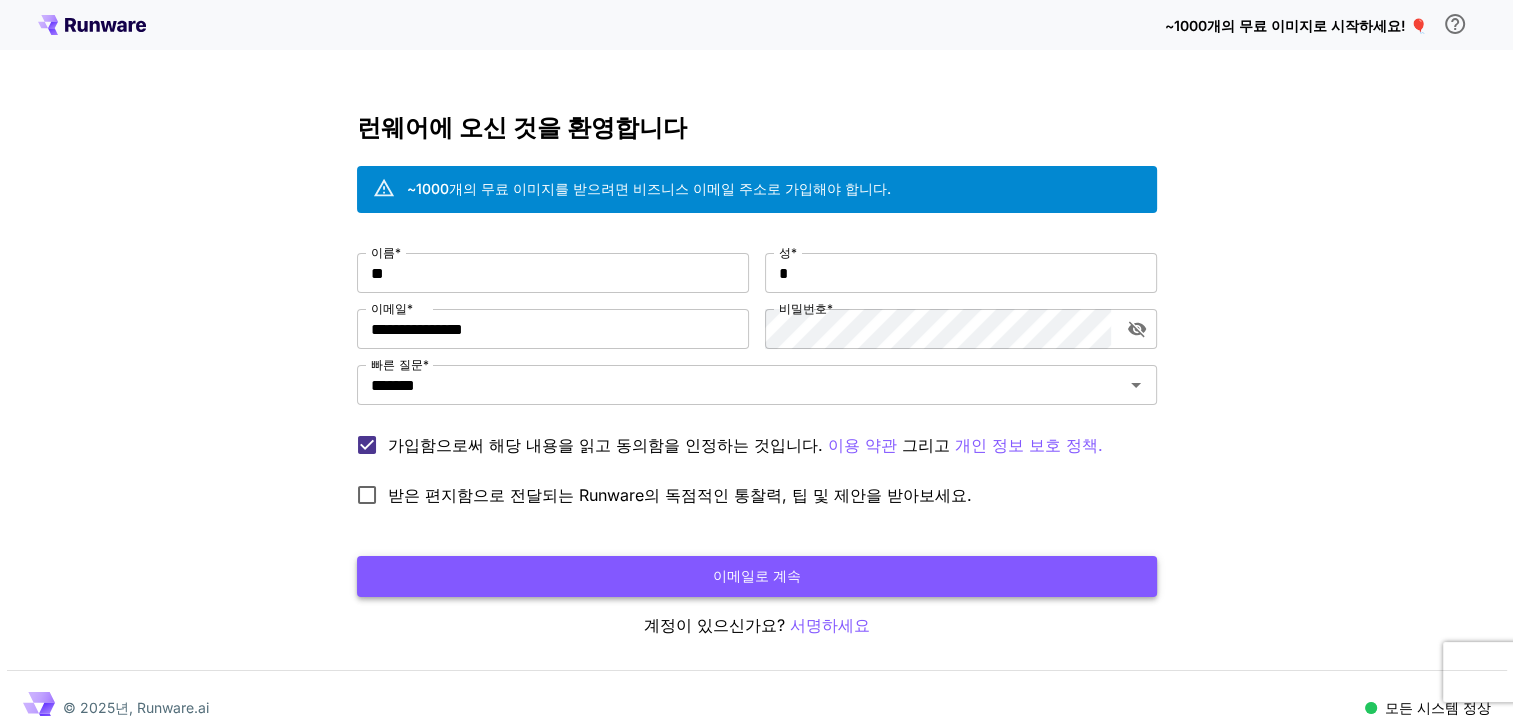 click on "이메일로 계속" at bounding box center [757, 576] 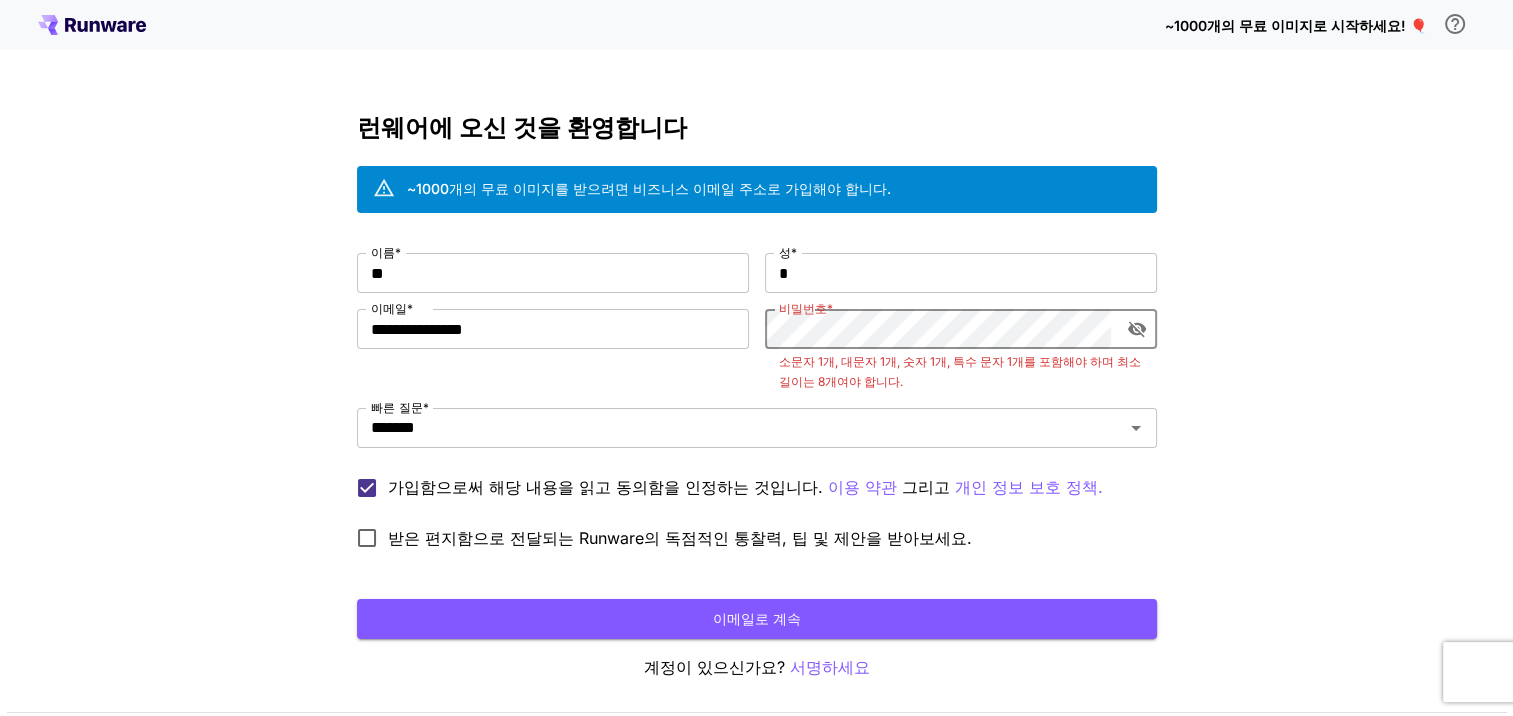 click on "~1000개의 무료 이미지로 시작하세요! 🎈" at bounding box center (756, 25) 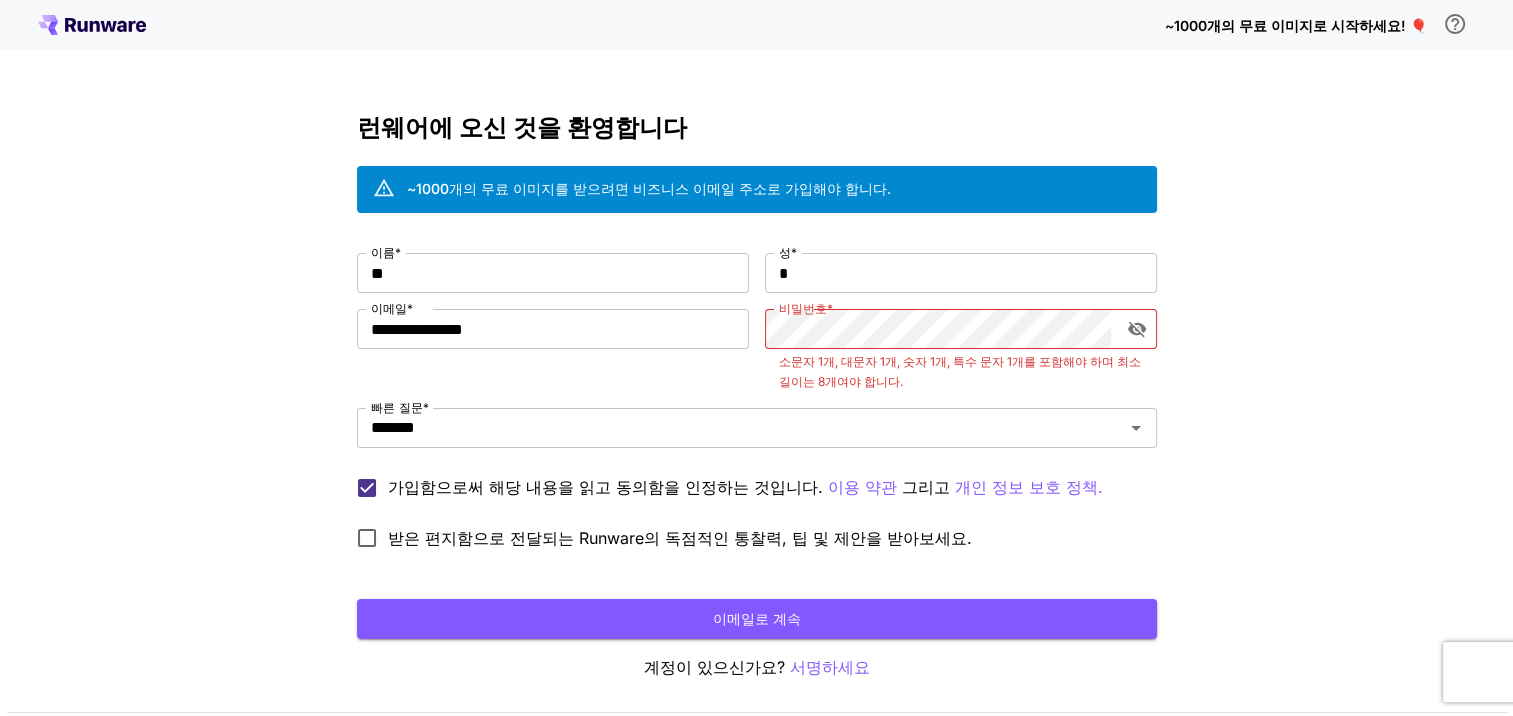 click 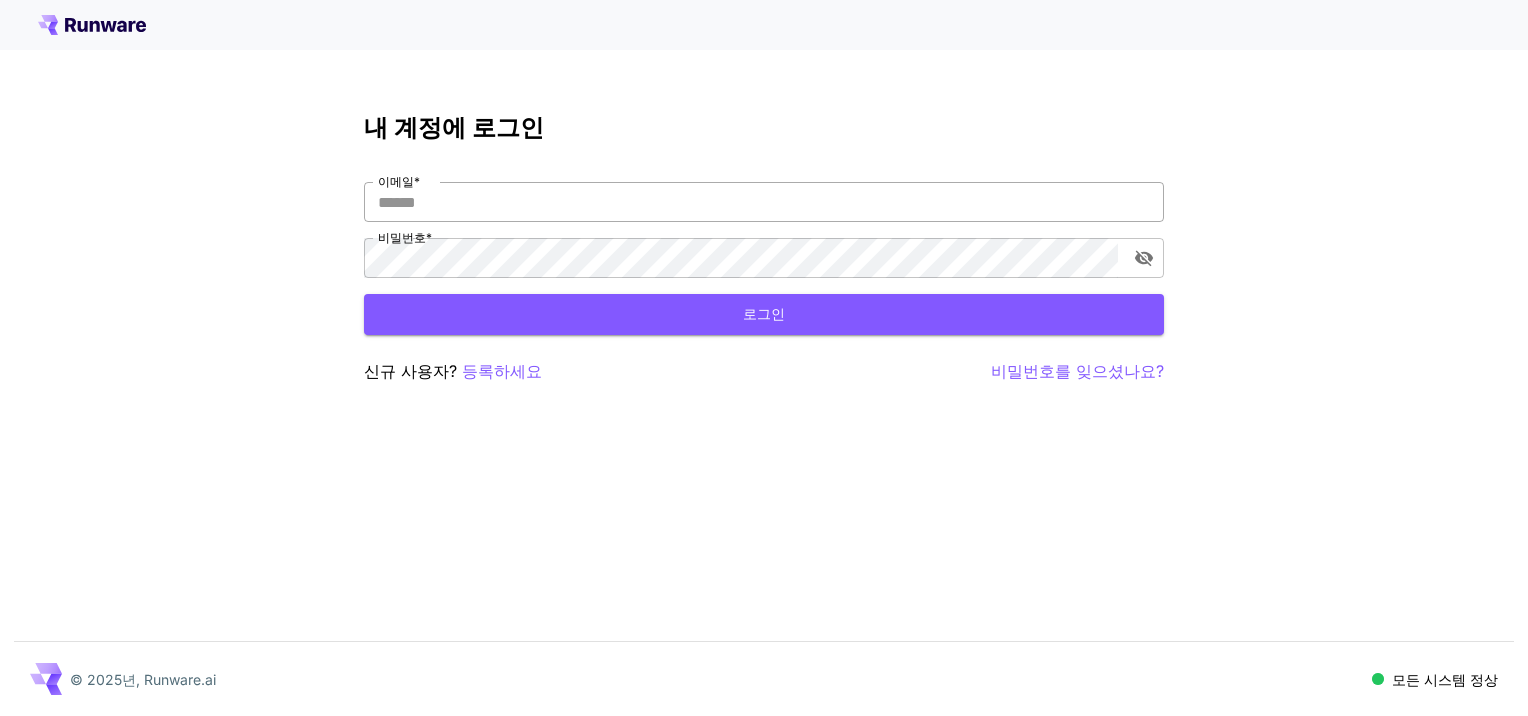 click on "이메일  *" at bounding box center [764, 202] 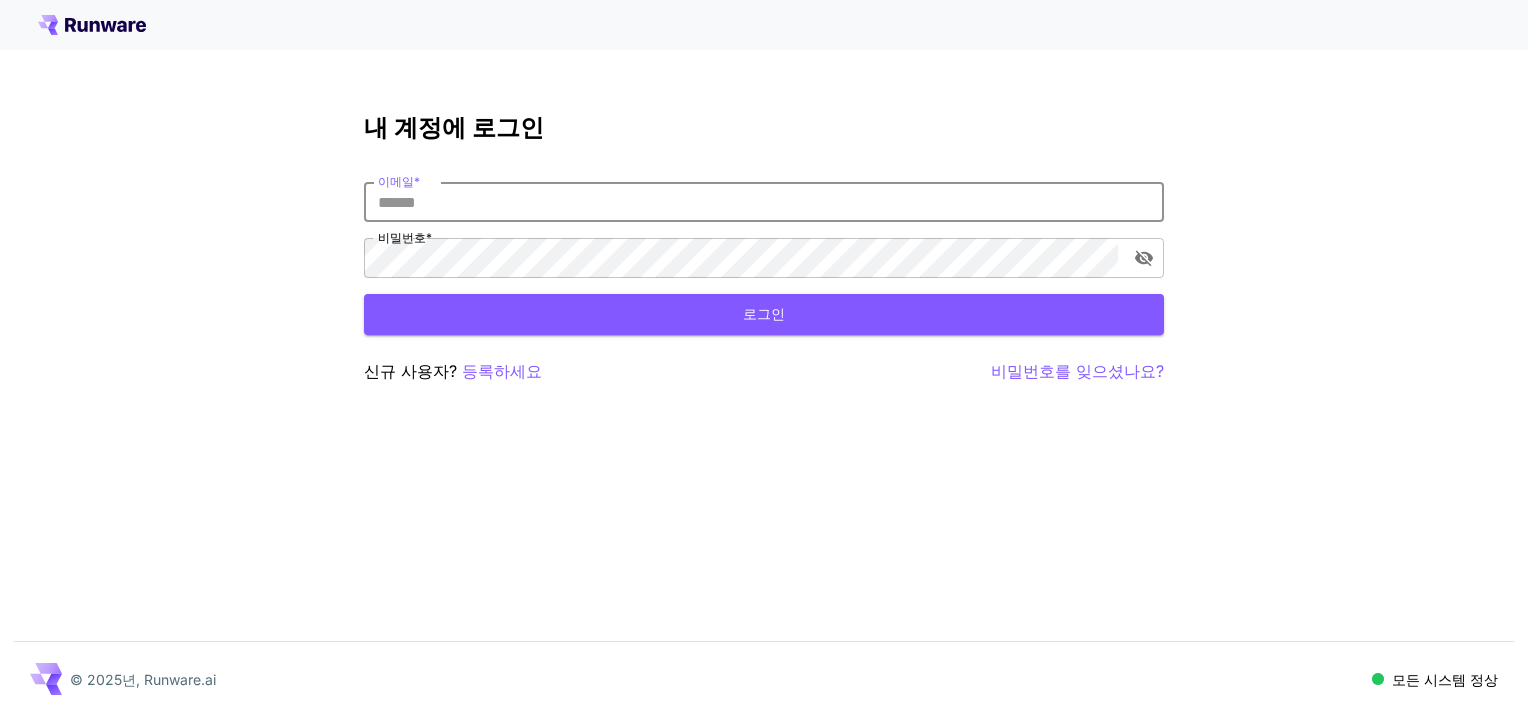 type on "**********" 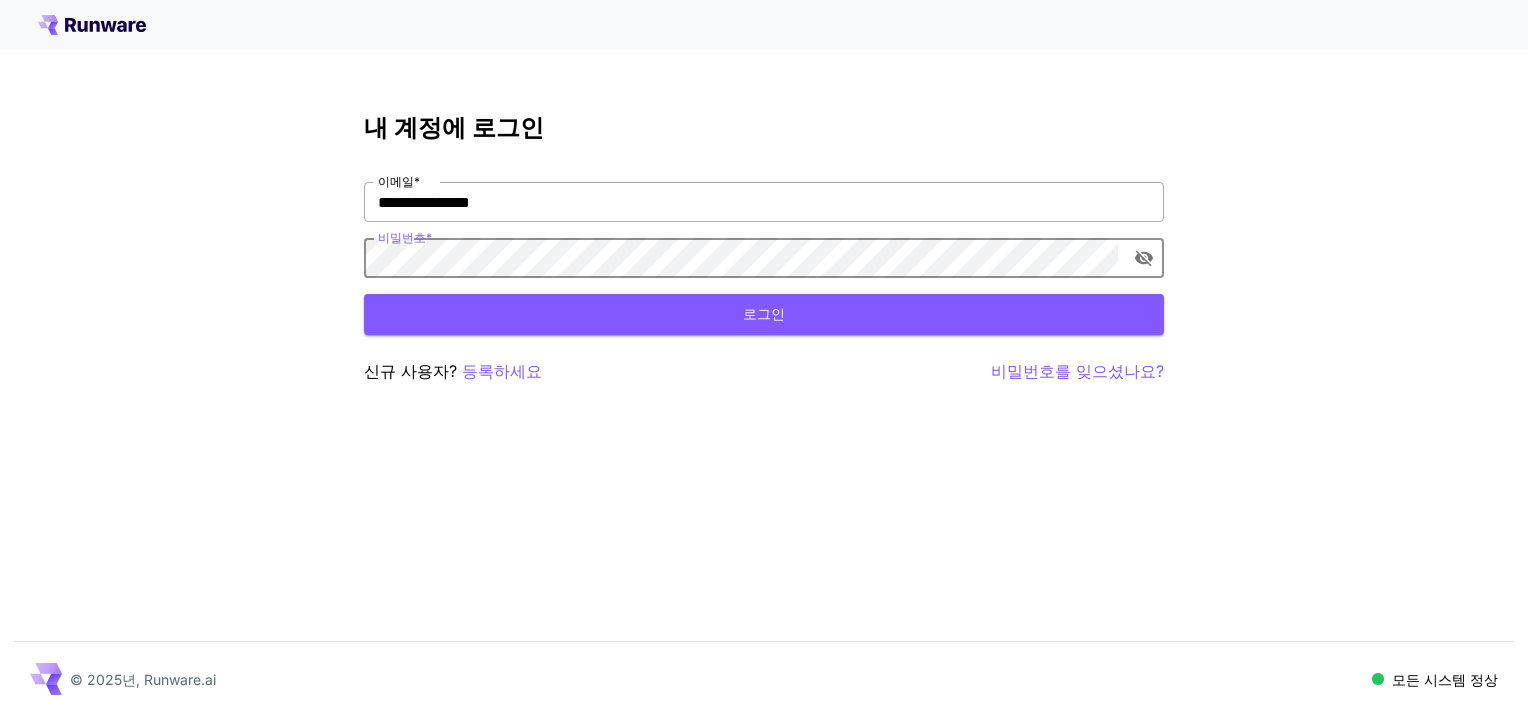click on "로그인" at bounding box center [764, 314] 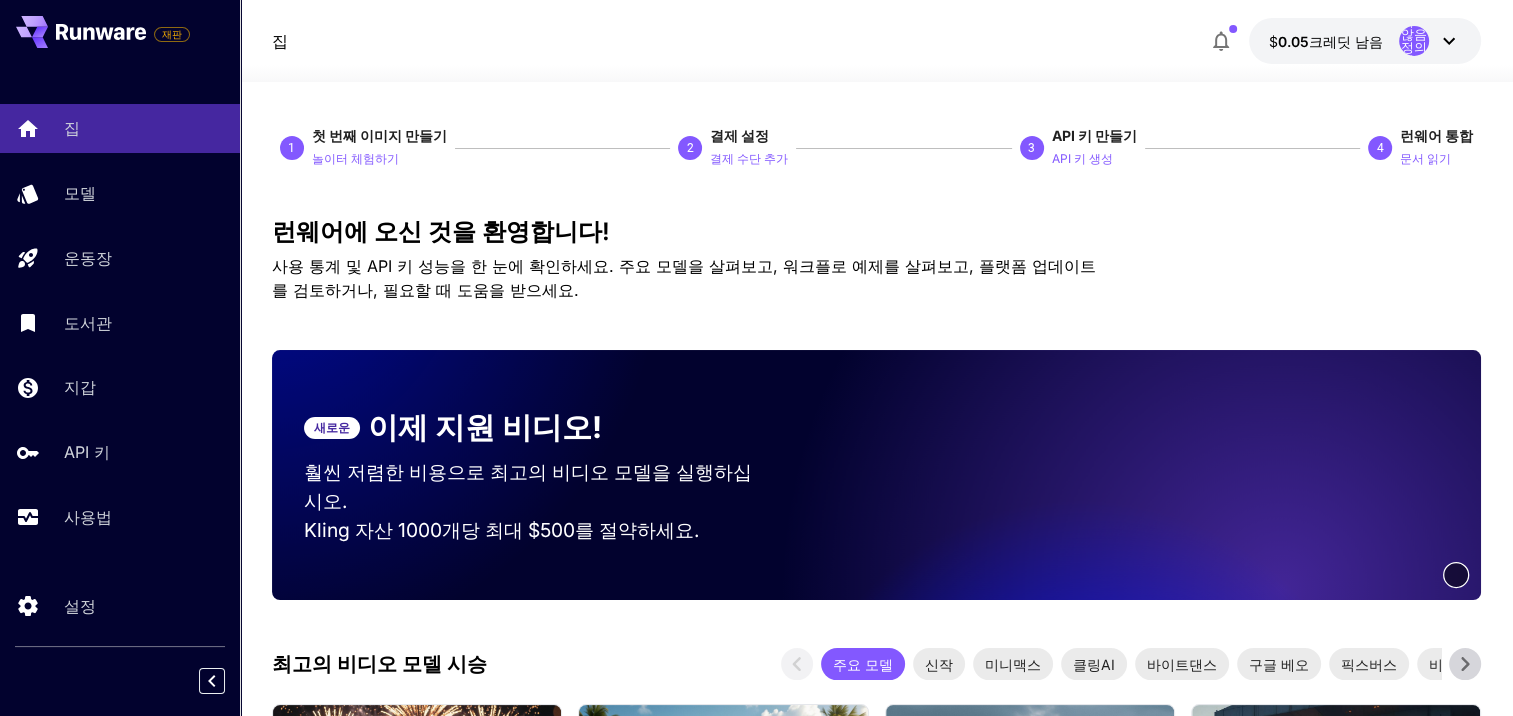 click 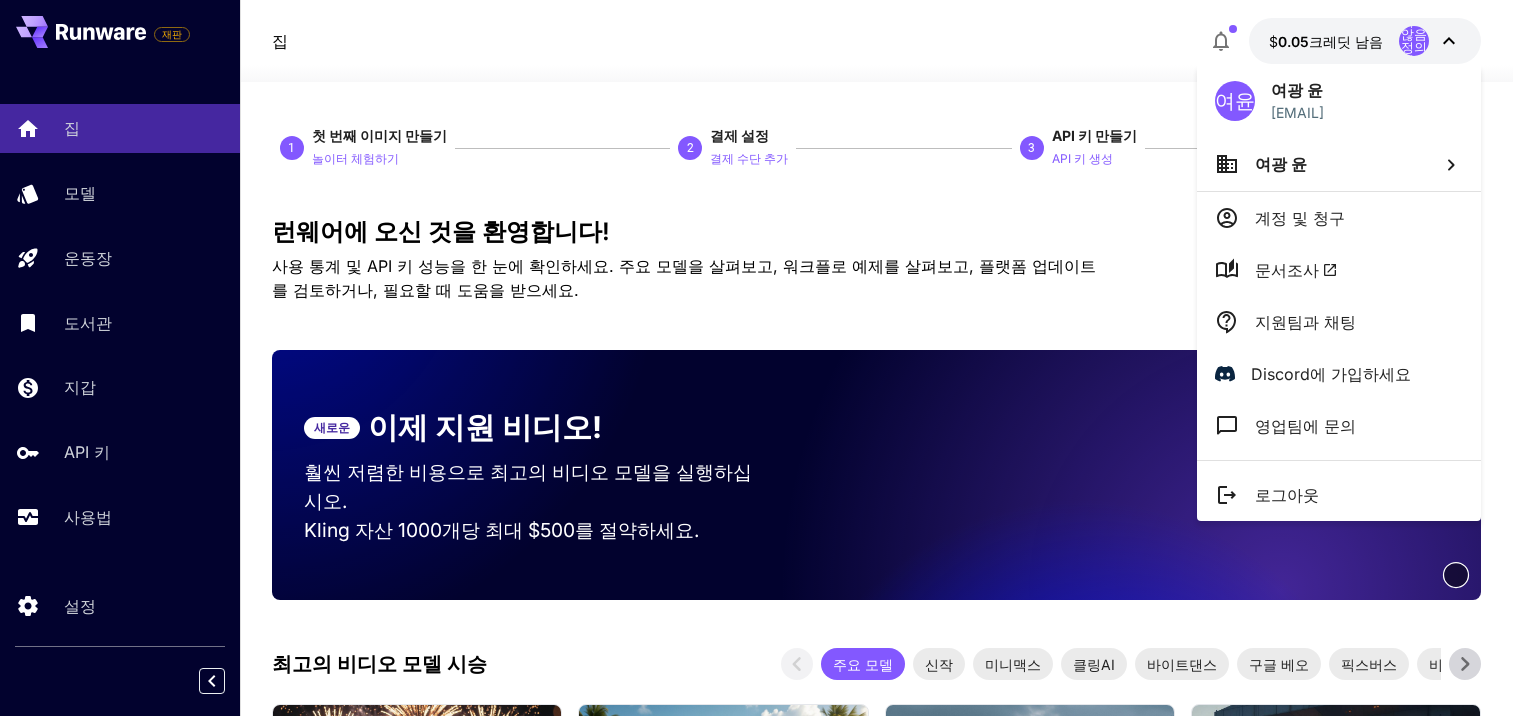 click at bounding box center [764, 358] 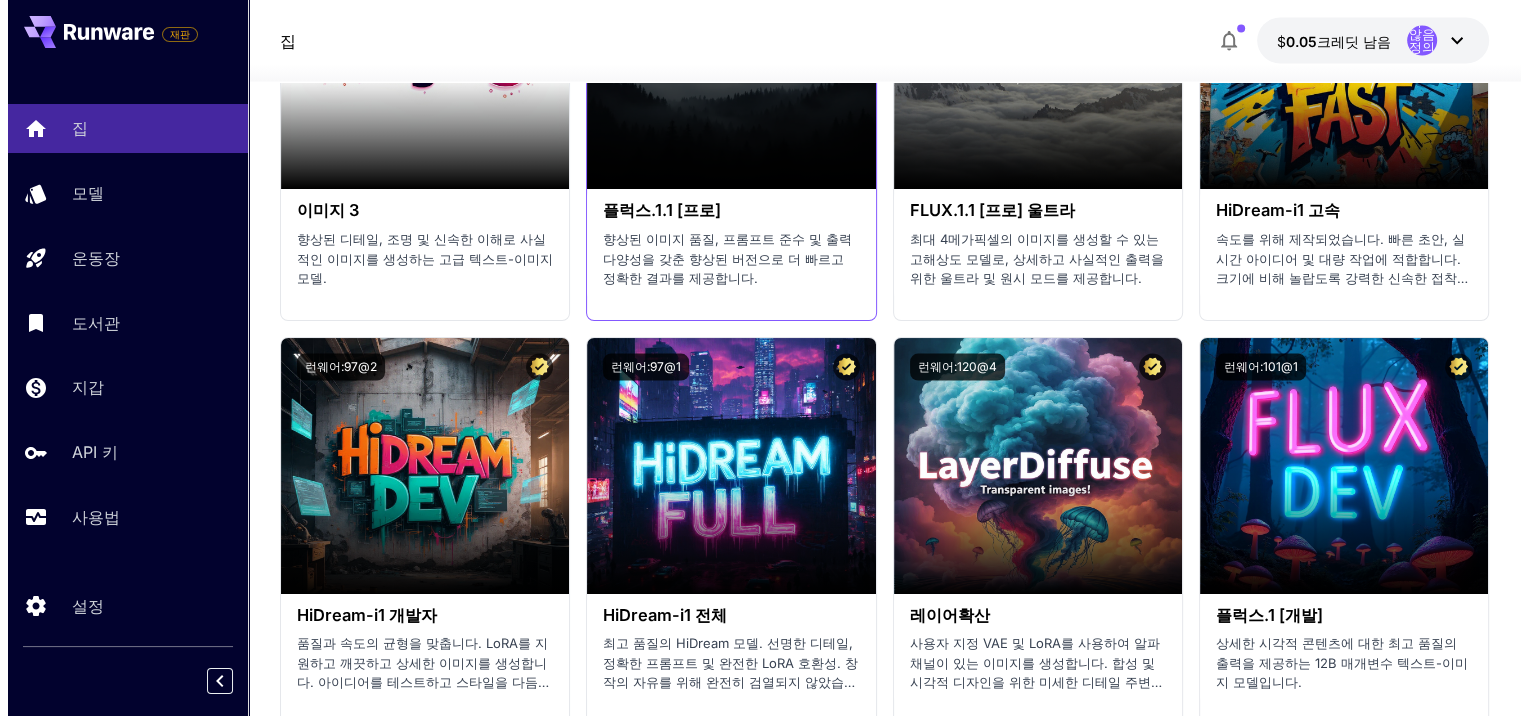 scroll, scrollTop: 4200, scrollLeft: 0, axis: vertical 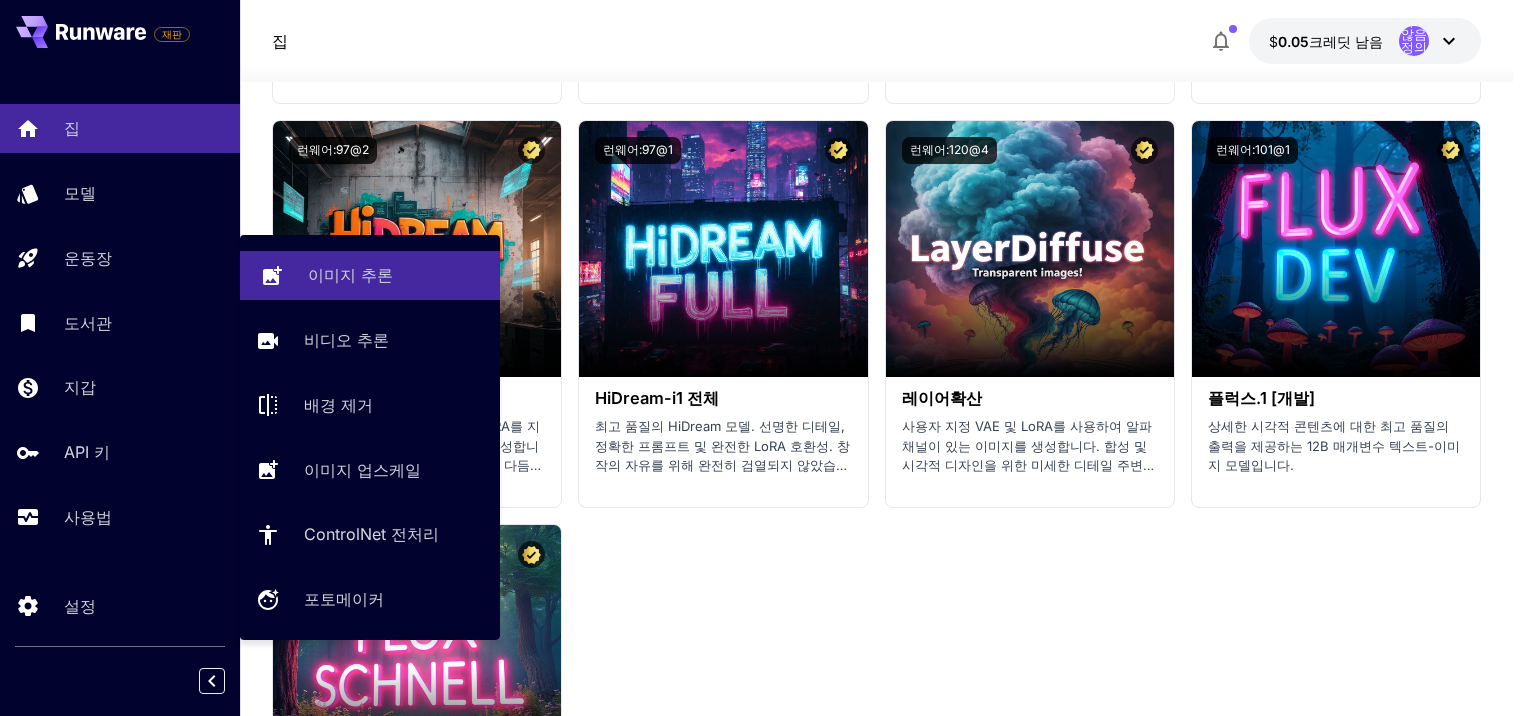 click on "이미지 추론" at bounding box center [350, 275] 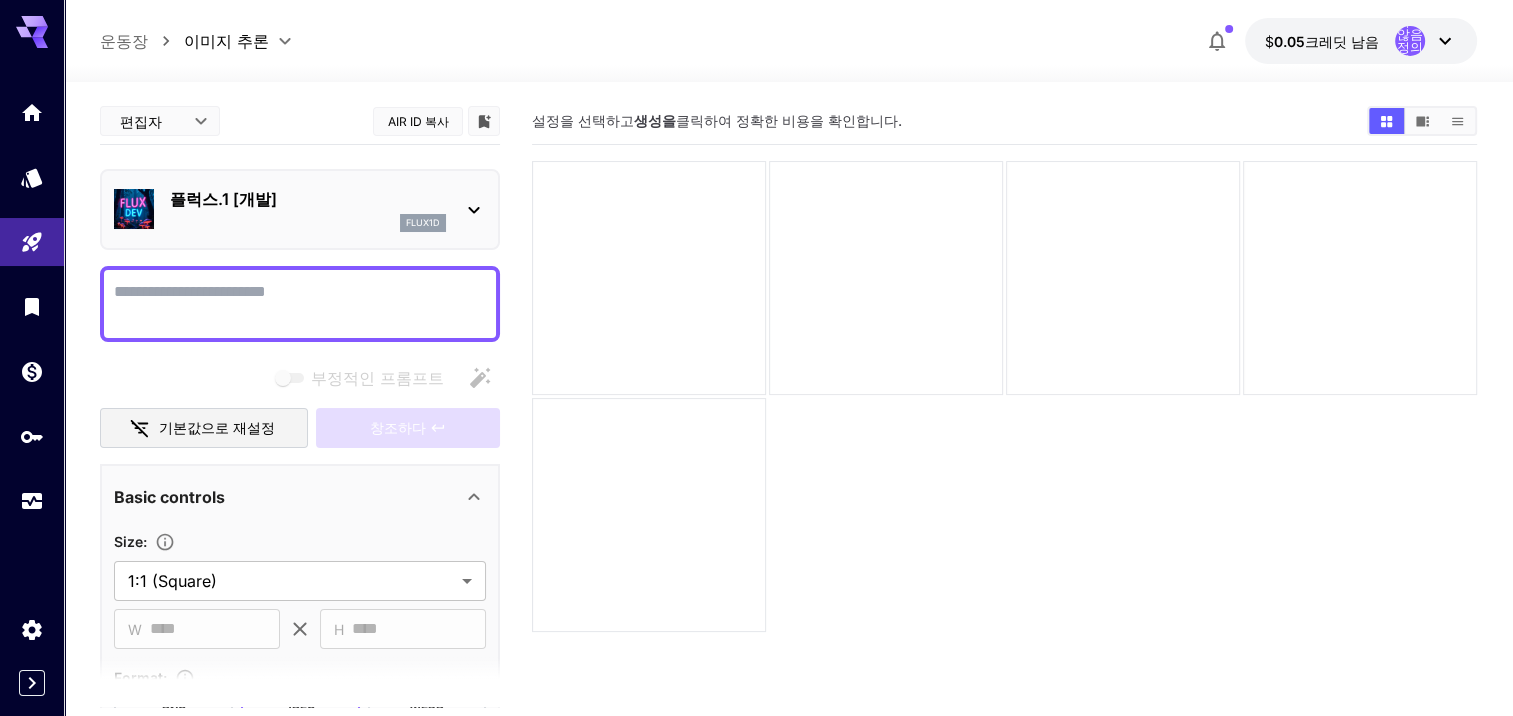 click on "플럭스.1 [개발] flux1d" at bounding box center [300, 209] 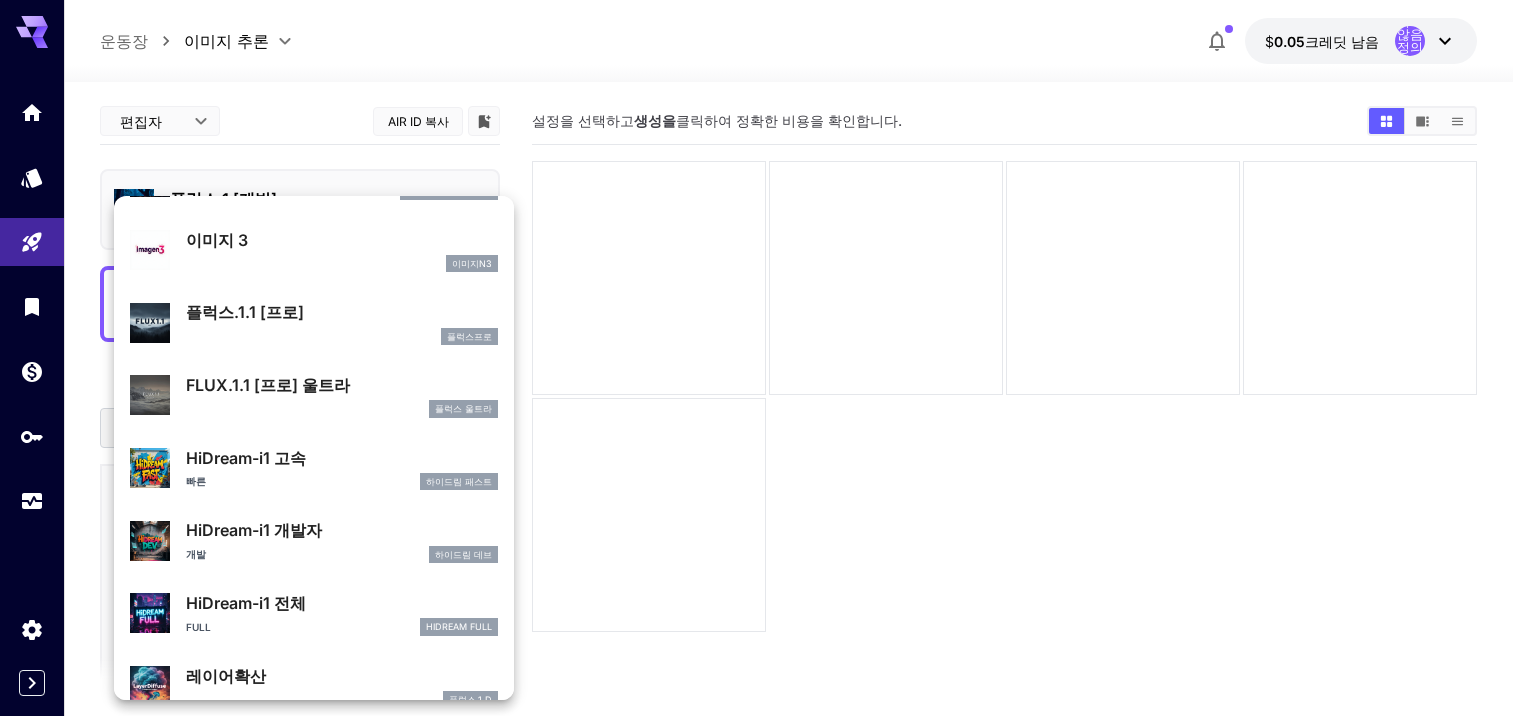 scroll, scrollTop: 1106, scrollLeft: 0, axis: vertical 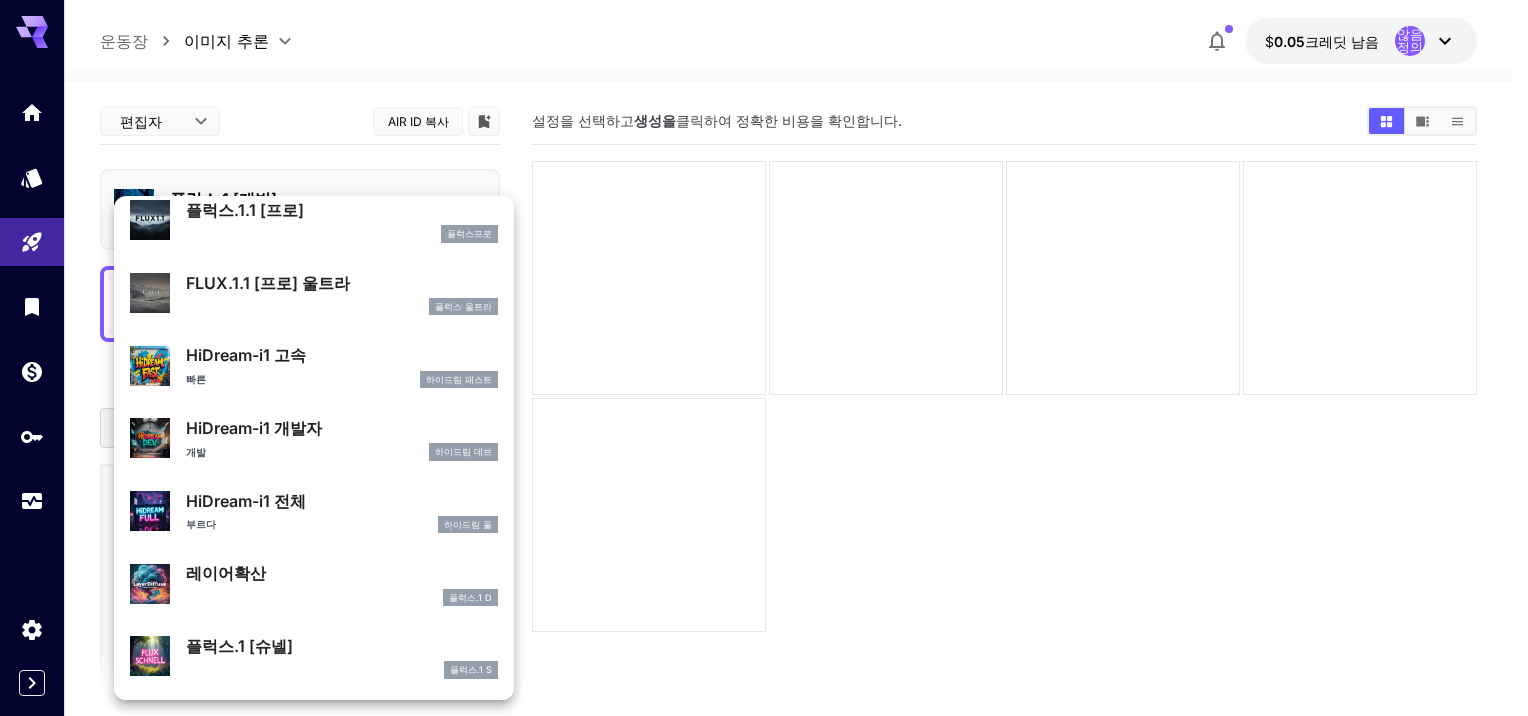 click on "부르다 하이드림 풀" at bounding box center (342, 525) 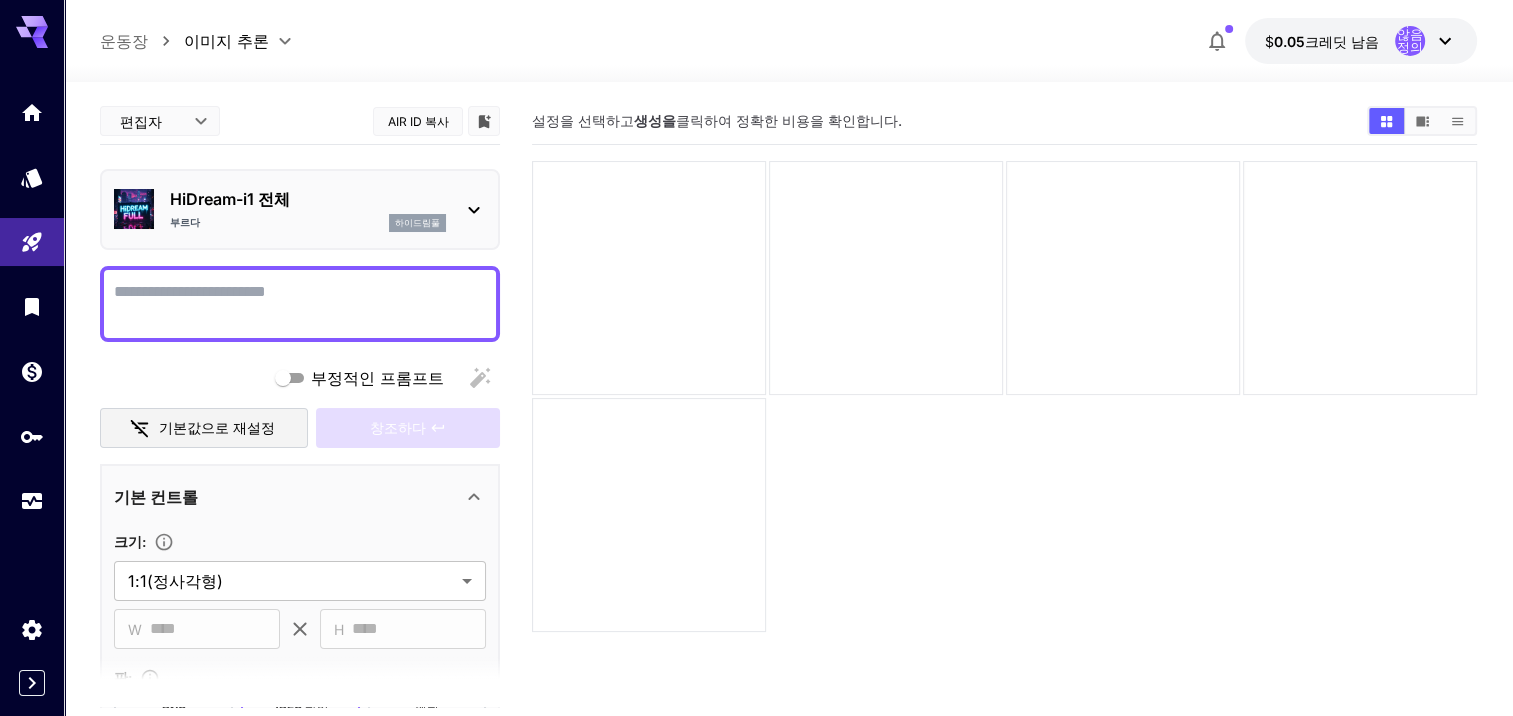 click on "부정적인 프롬프트" at bounding box center [300, 304] 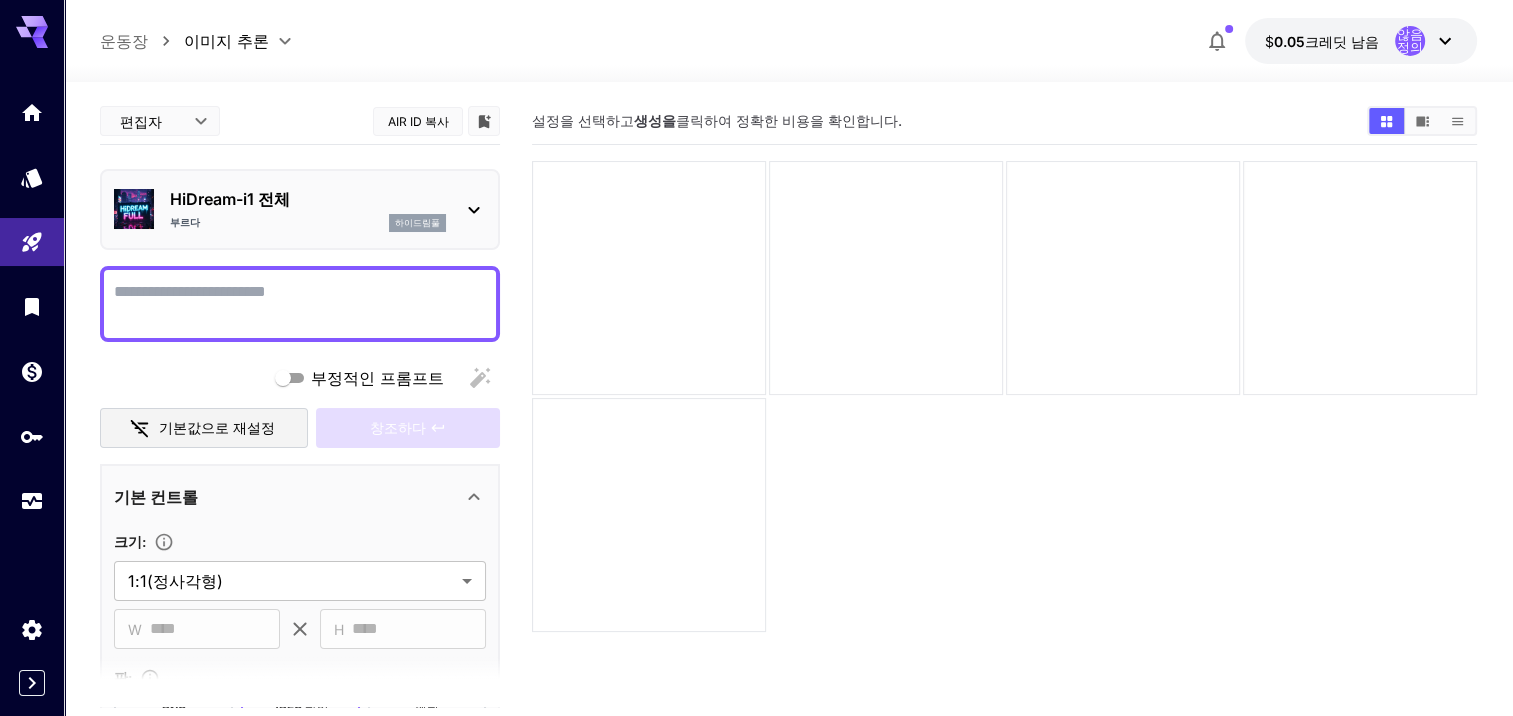 click on "HiDream-i1 전체" at bounding box center [308, 199] 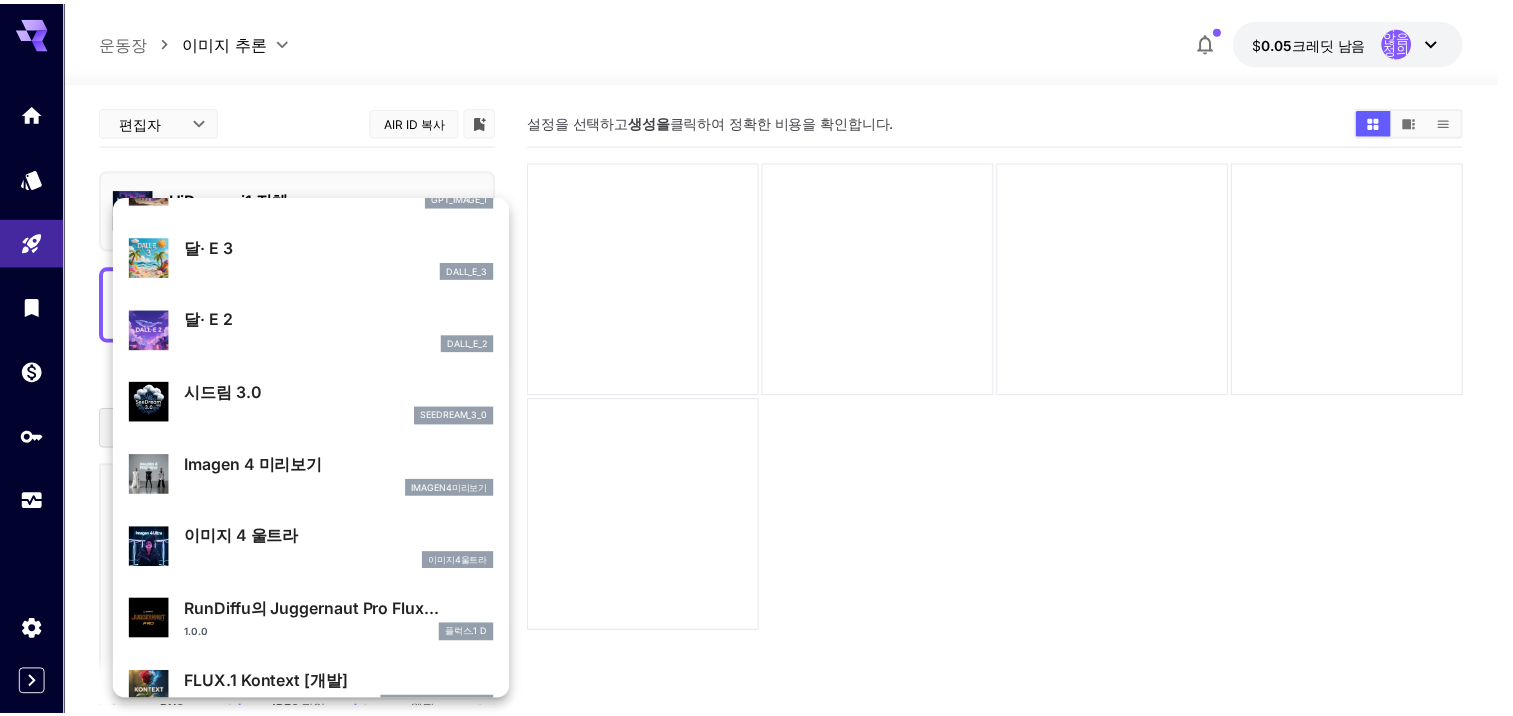 scroll, scrollTop: 400, scrollLeft: 0, axis: vertical 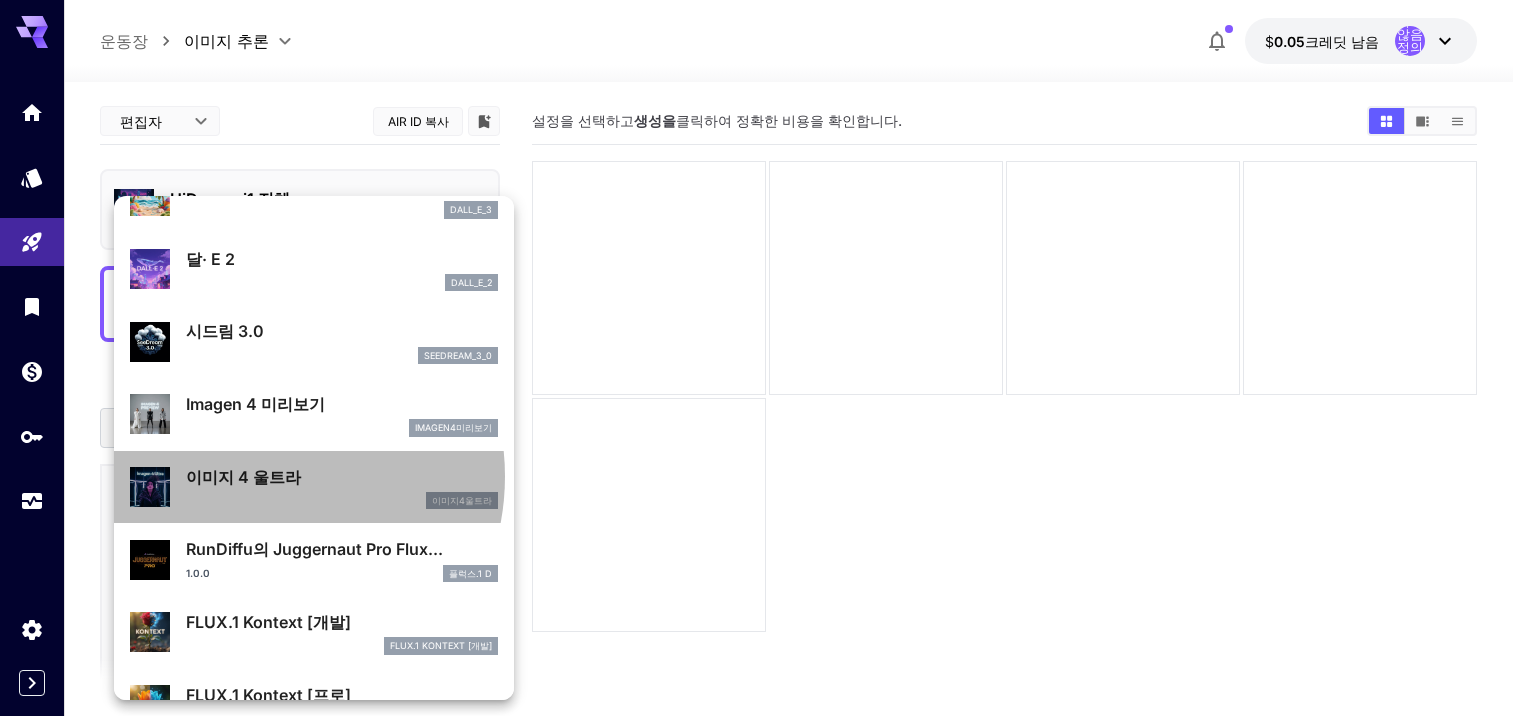 click on "이미지 4 울트라" at bounding box center (342, 477) 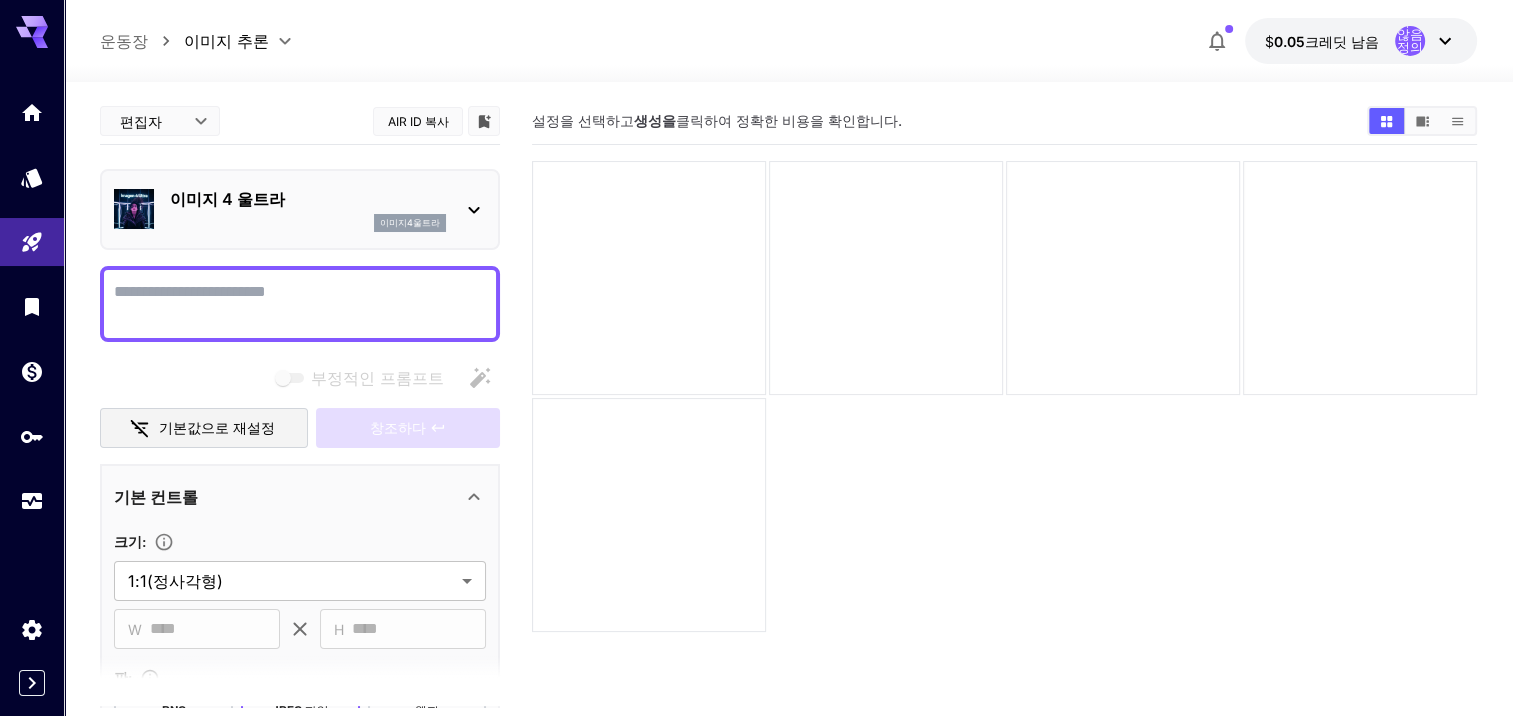click on "부정적인 프롬프트" at bounding box center (300, 304) 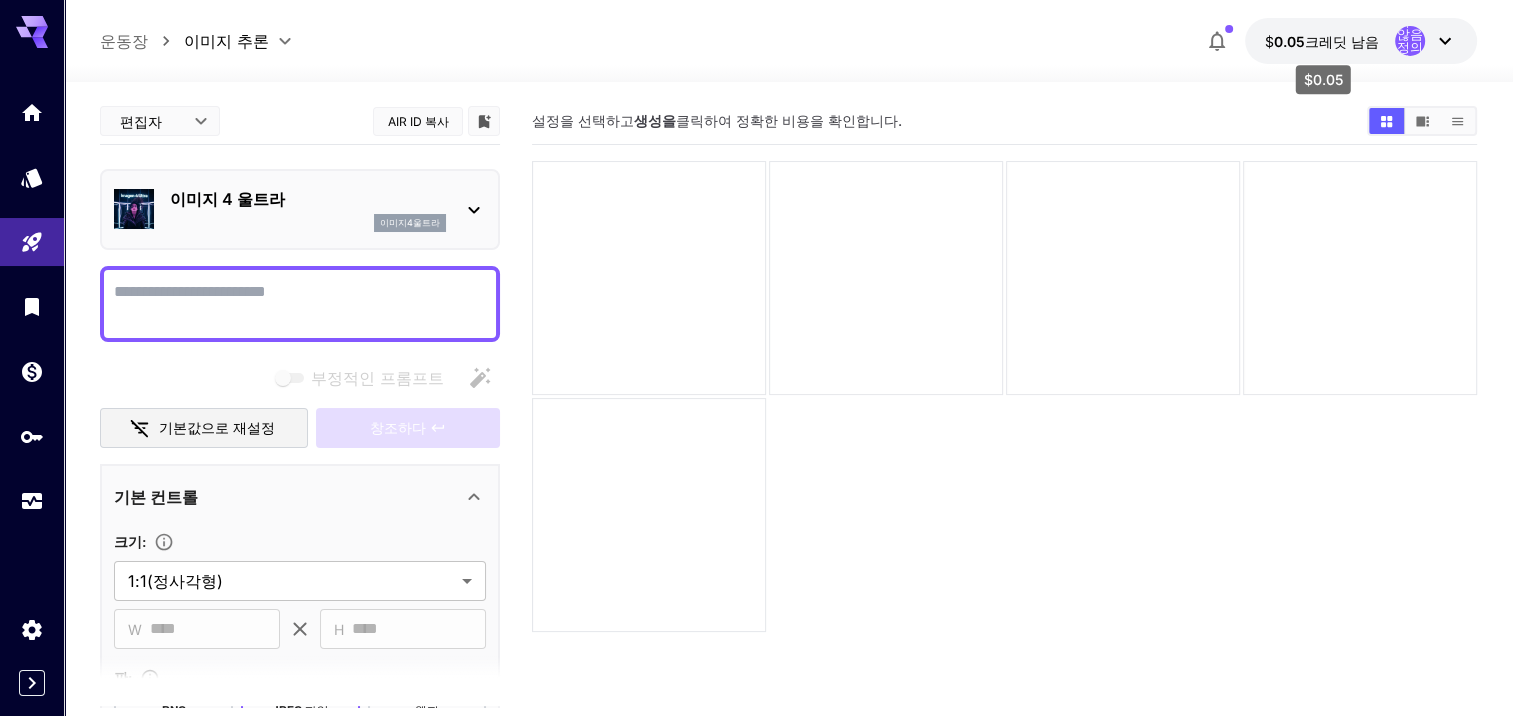 click on "0.05" at bounding box center [1289, 41] 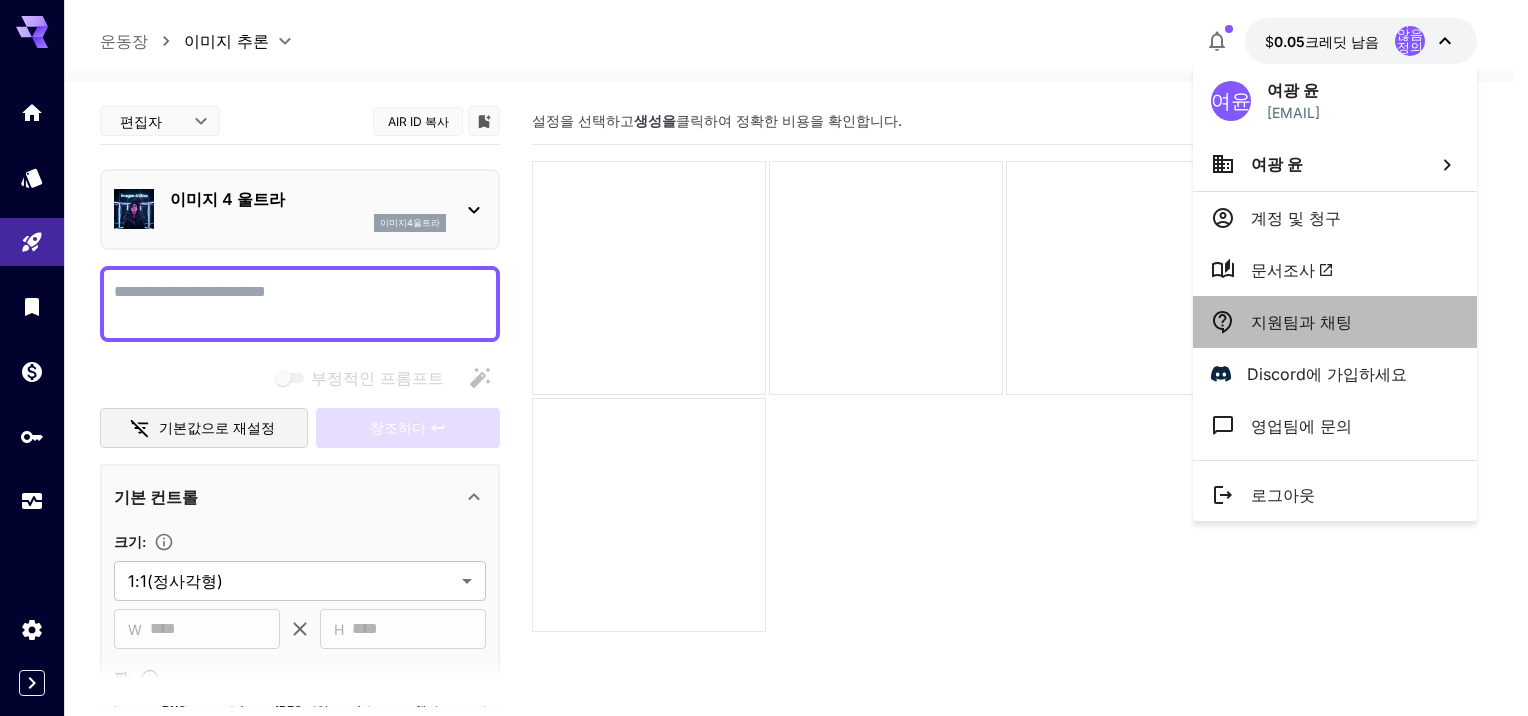 click on "지원팀과 채팅" at bounding box center [1301, 322] 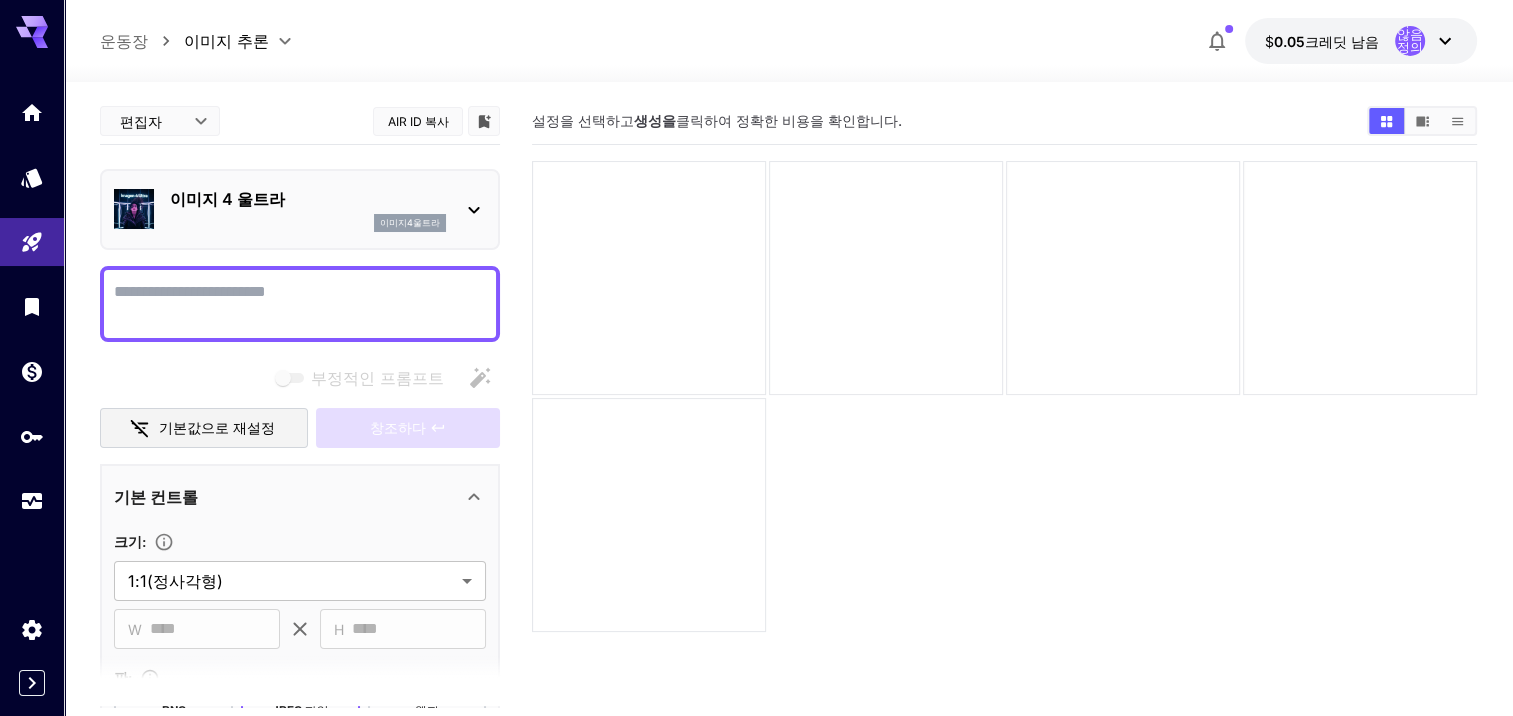 click on "정의되지 않음정의되지 않음" at bounding box center [1426, 41] 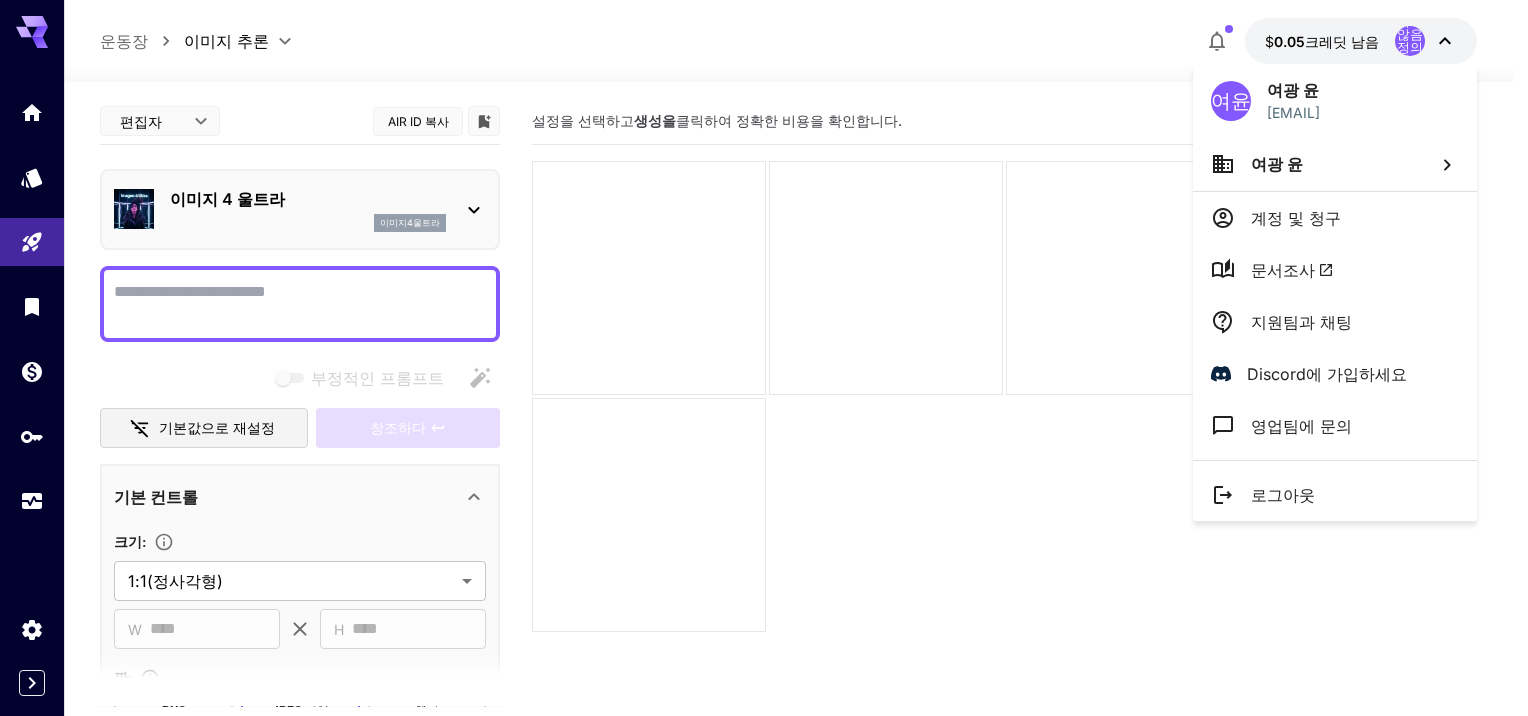 click at bounding box center (764, 358) 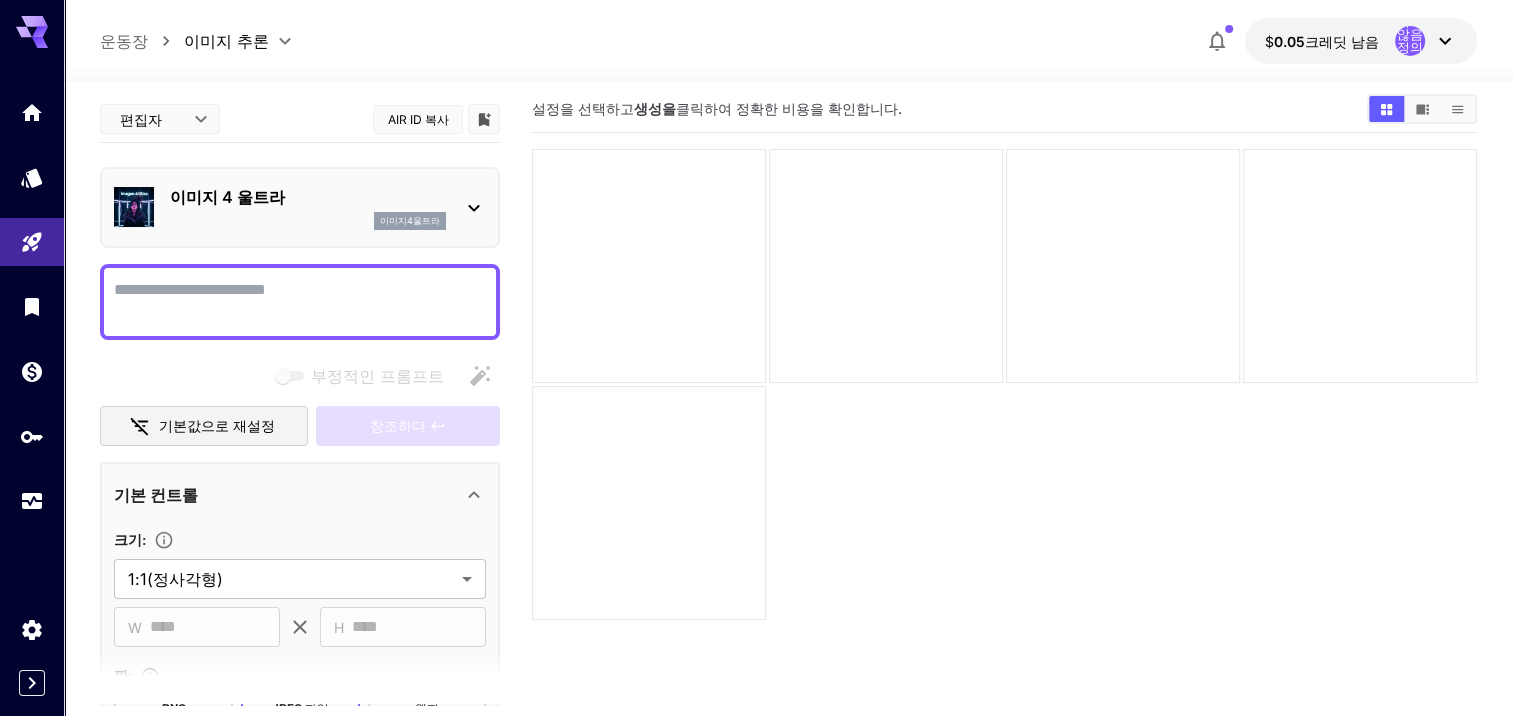 scroll, scrollTop: 0, scrollLeft: 0, axis: both 